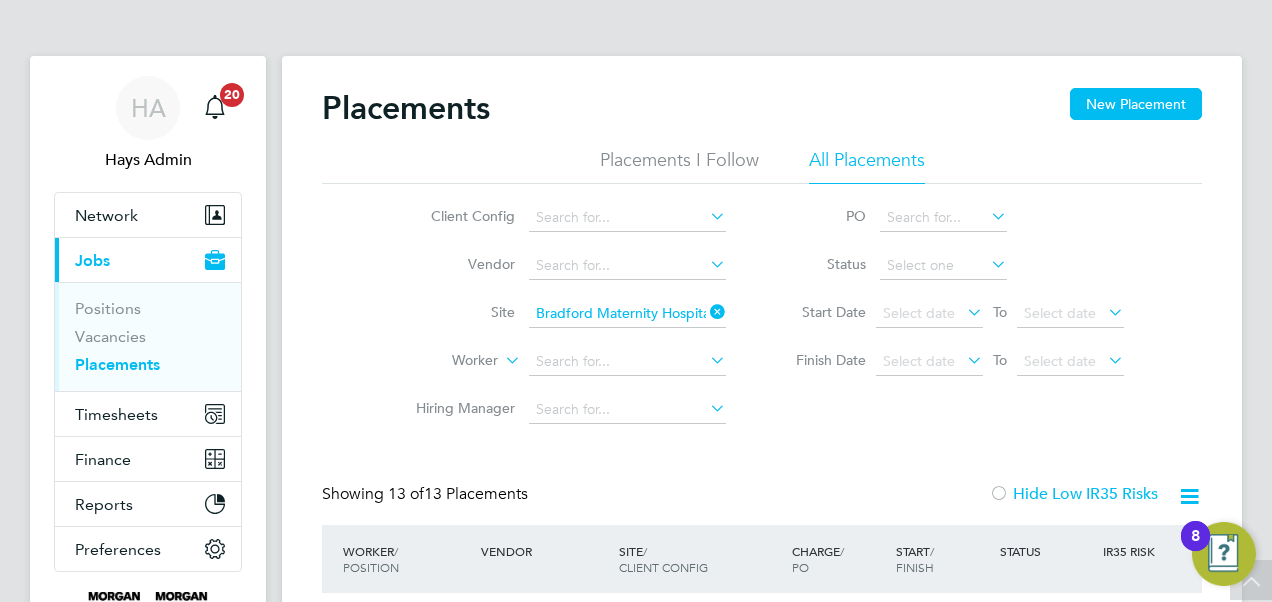 scroll, scrollTop: 298, scrollLeft: 0, axis: vertical 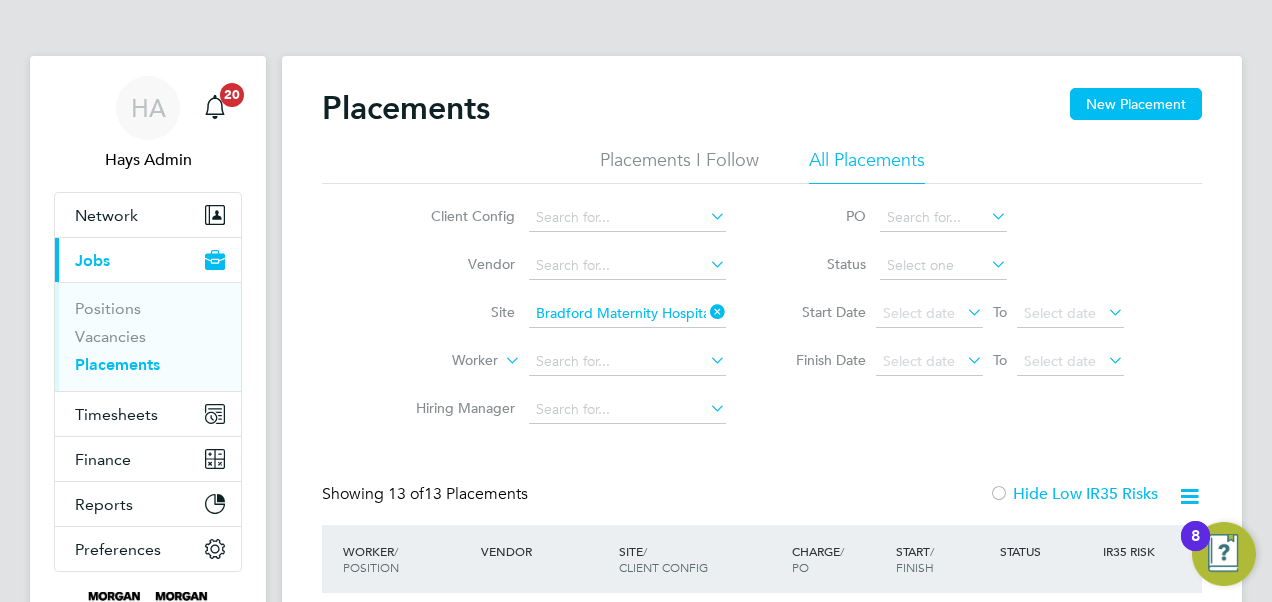 click 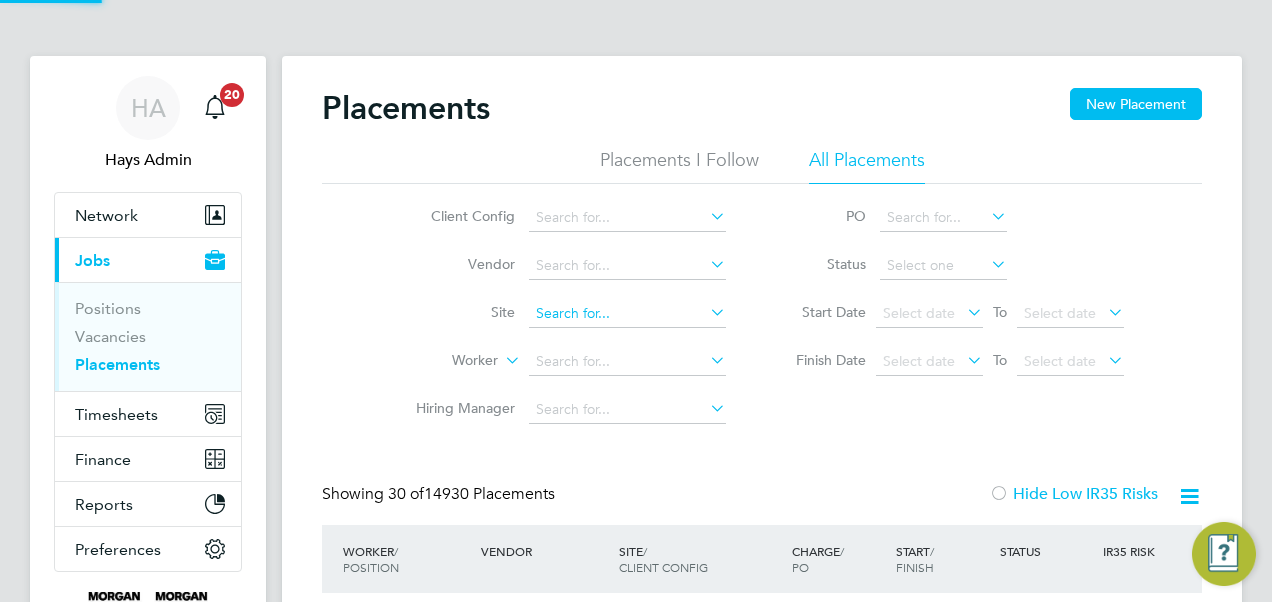 click 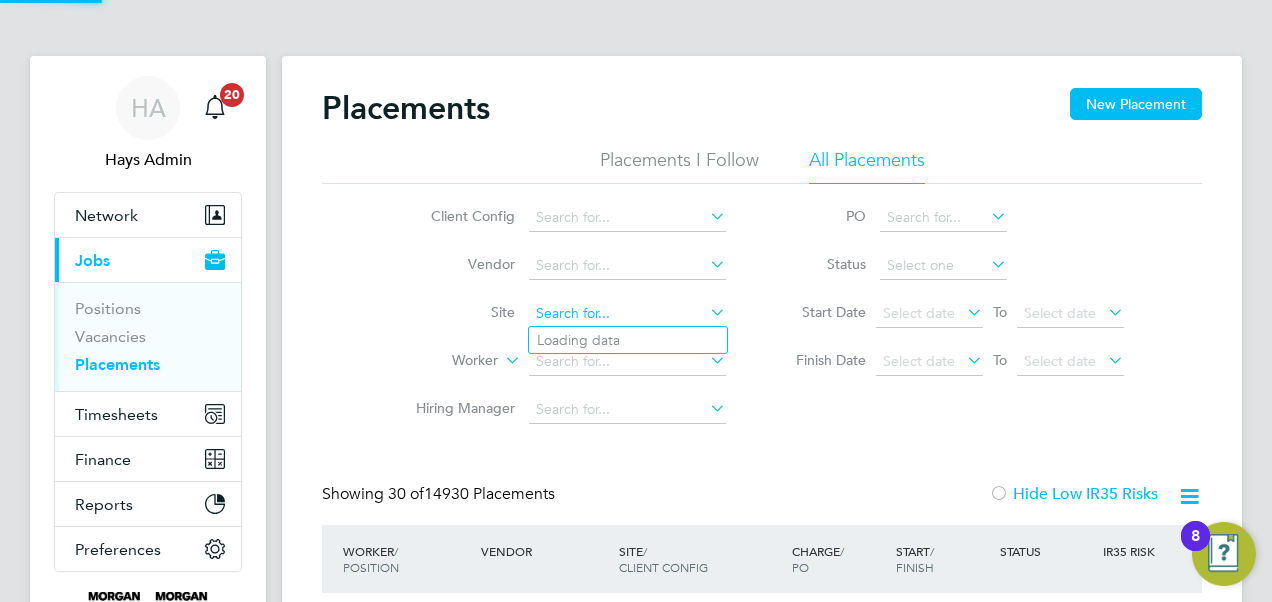 scroll, scrollTop: 10, scrollLeft: 10, axis: both 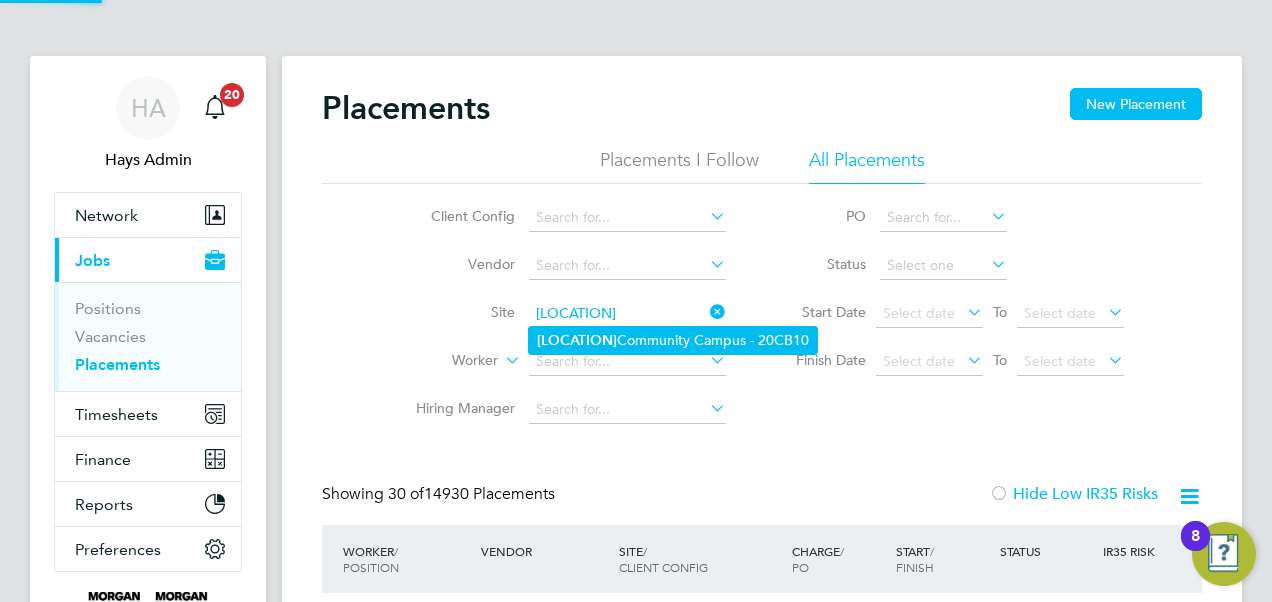 click on "Ardrossan" 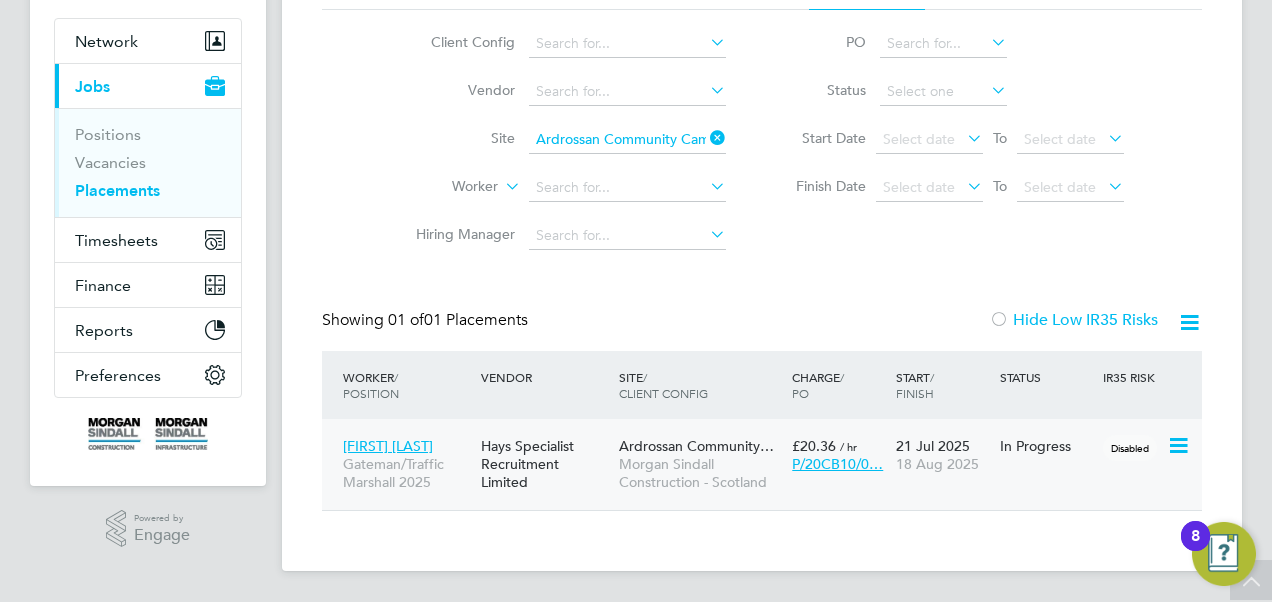 click on "Hays Specialist Recruitment Limited" 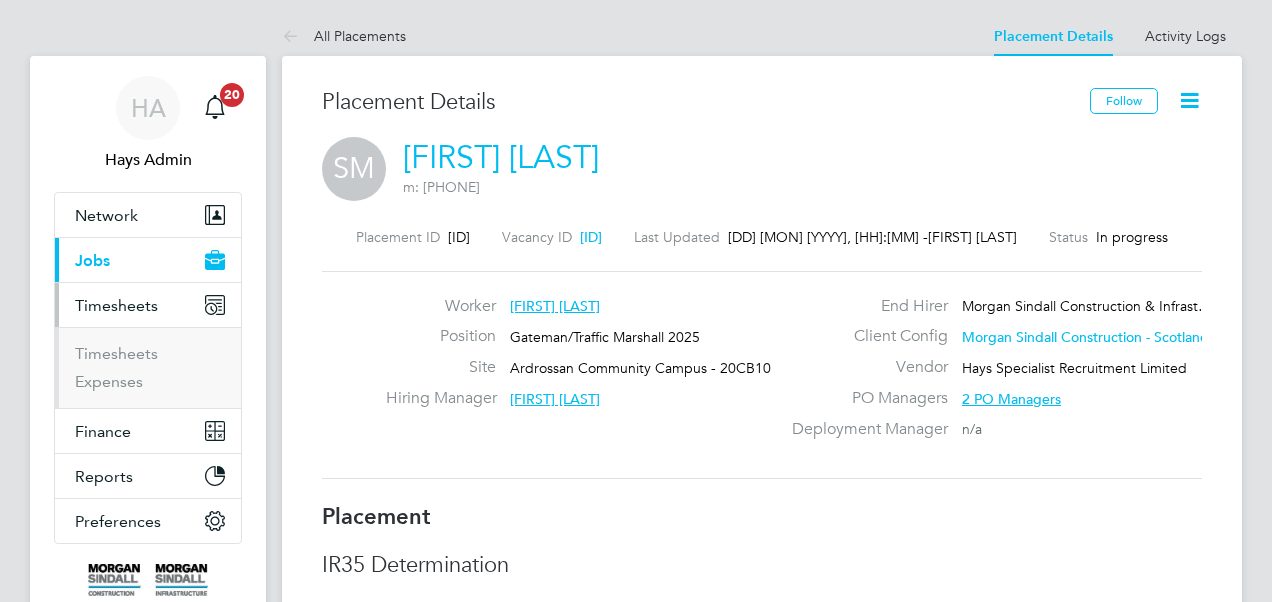 click on "Timesheets" at bounding box center [116, 305] 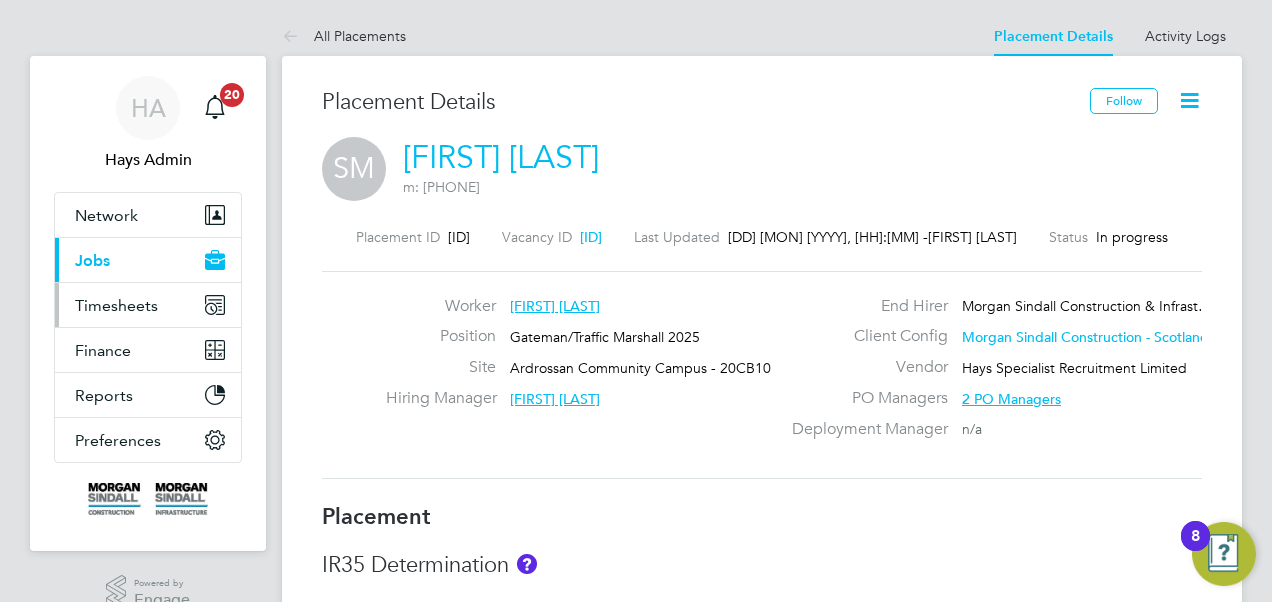 click on "Timesheets" at bounding box center (116, 305) 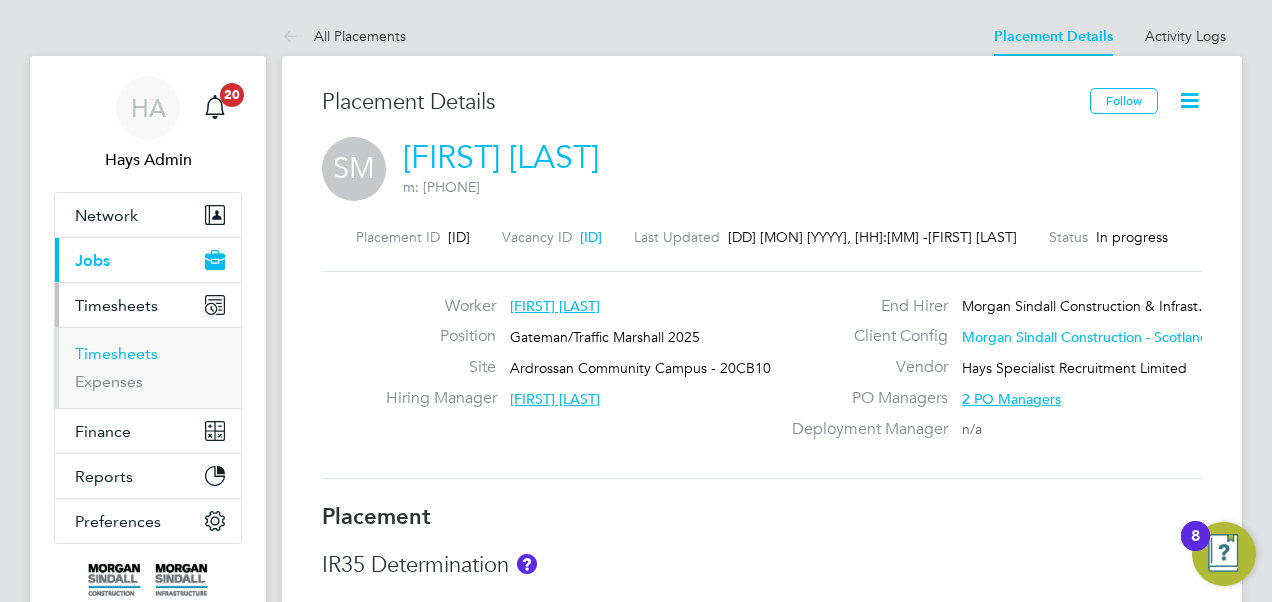 click on "Timesheets" at bounding box center [116, 353] 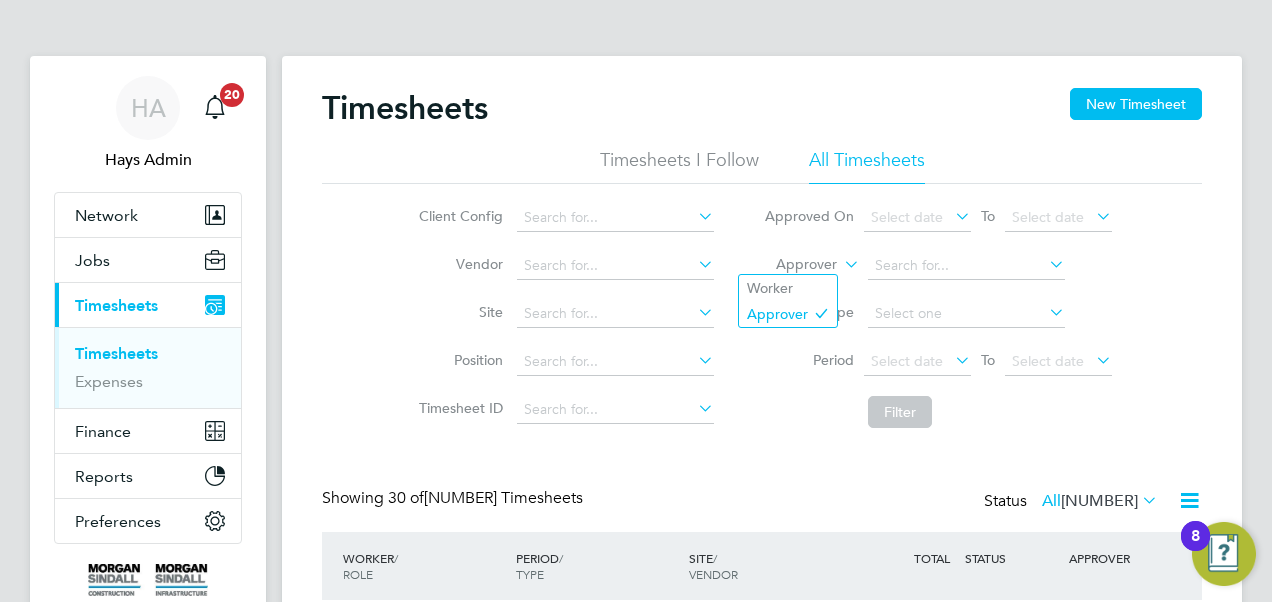 click 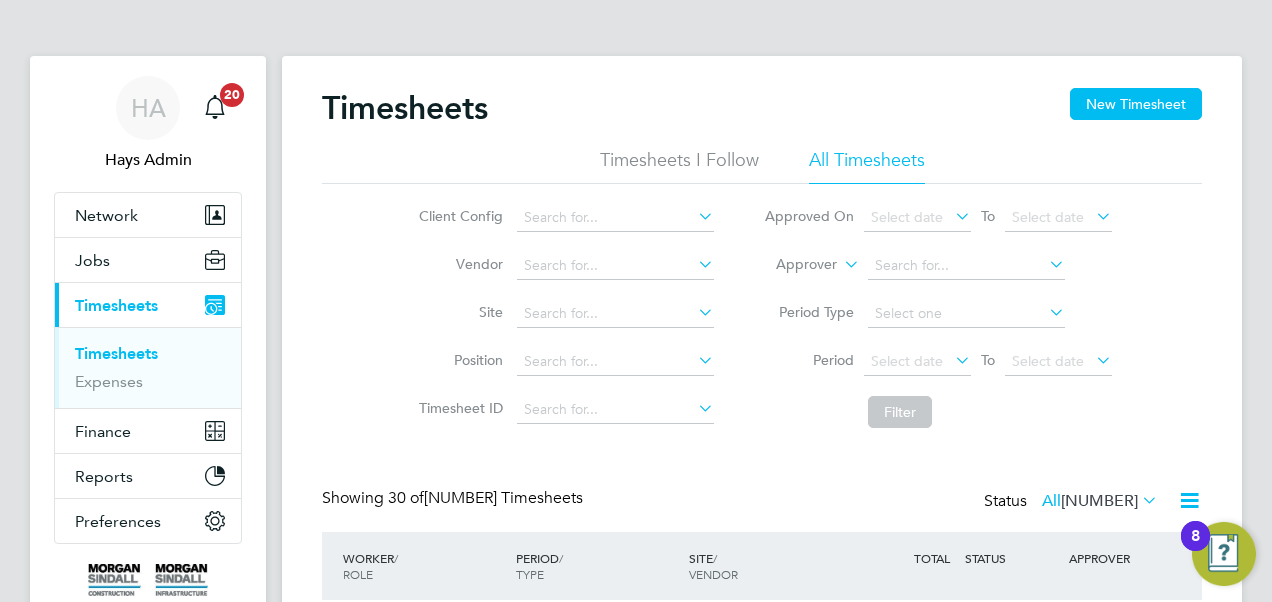 click on "Worker" 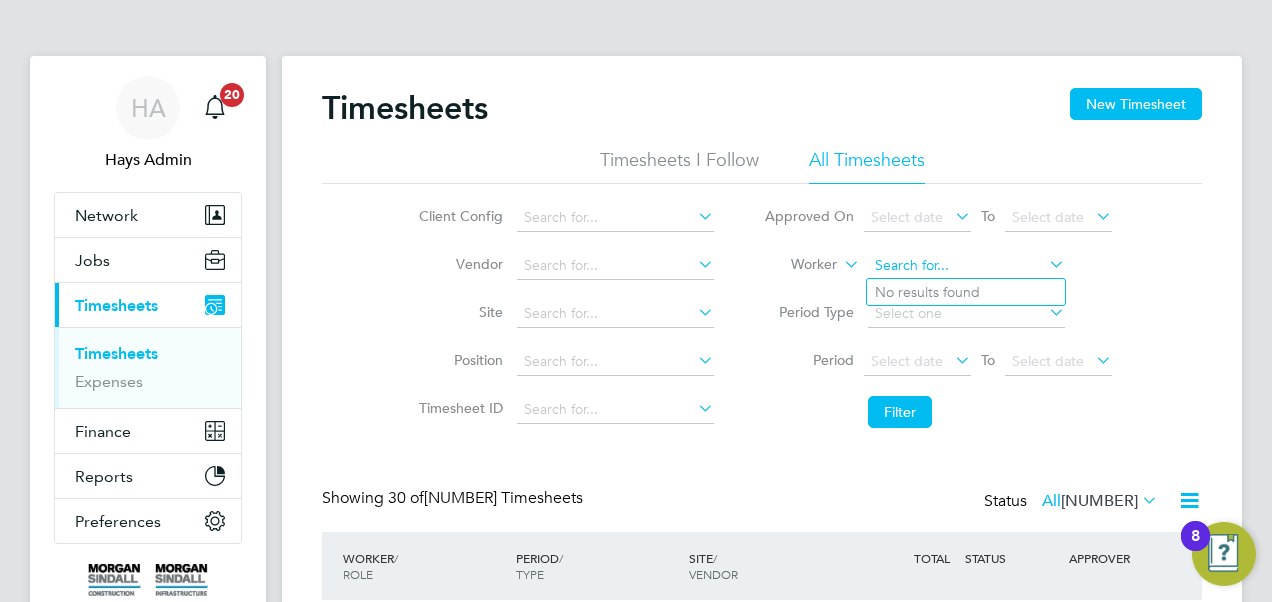 click 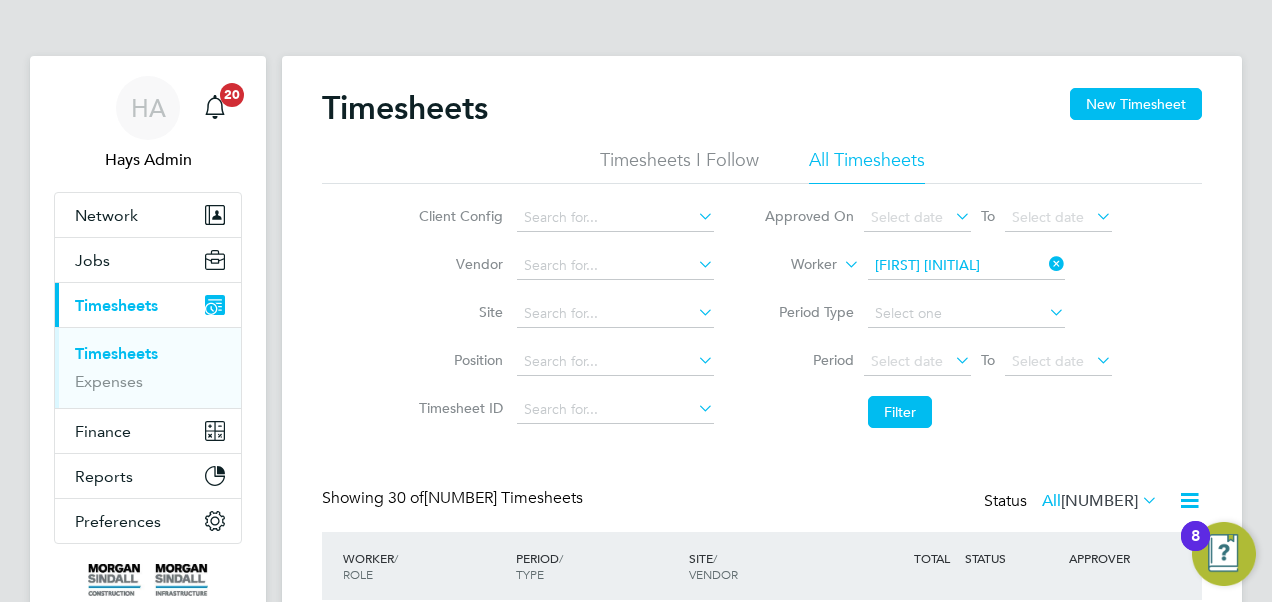 click on "Stephen" 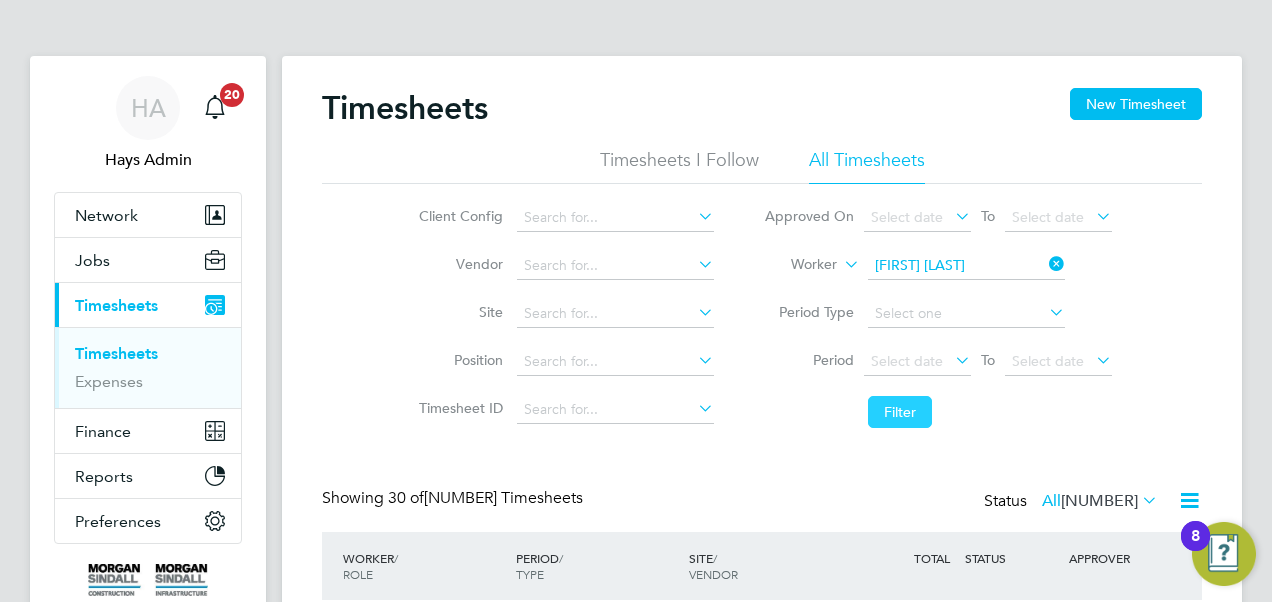 click on "Filter" 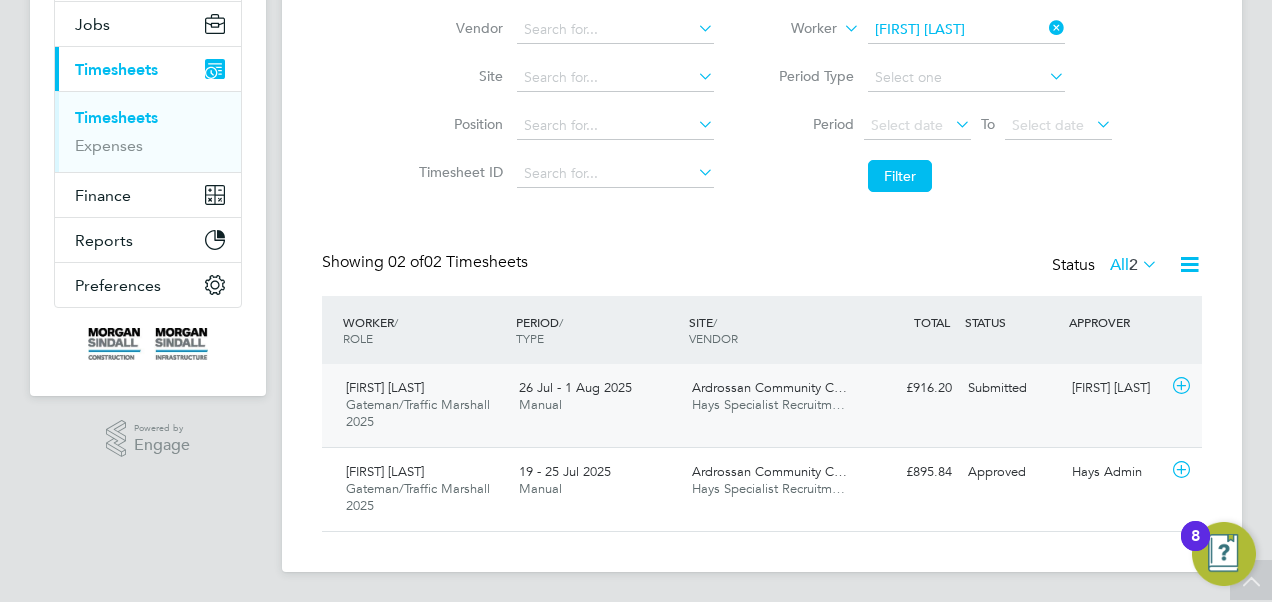 click on "[FIRST] [LAST]" 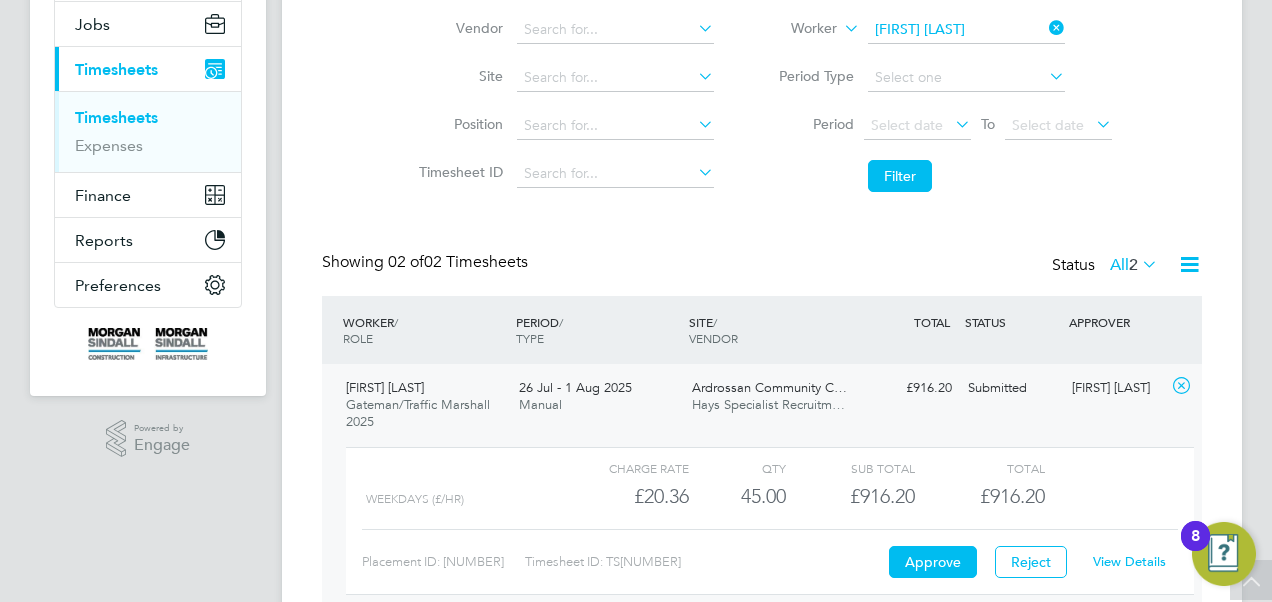 click on "View Details" 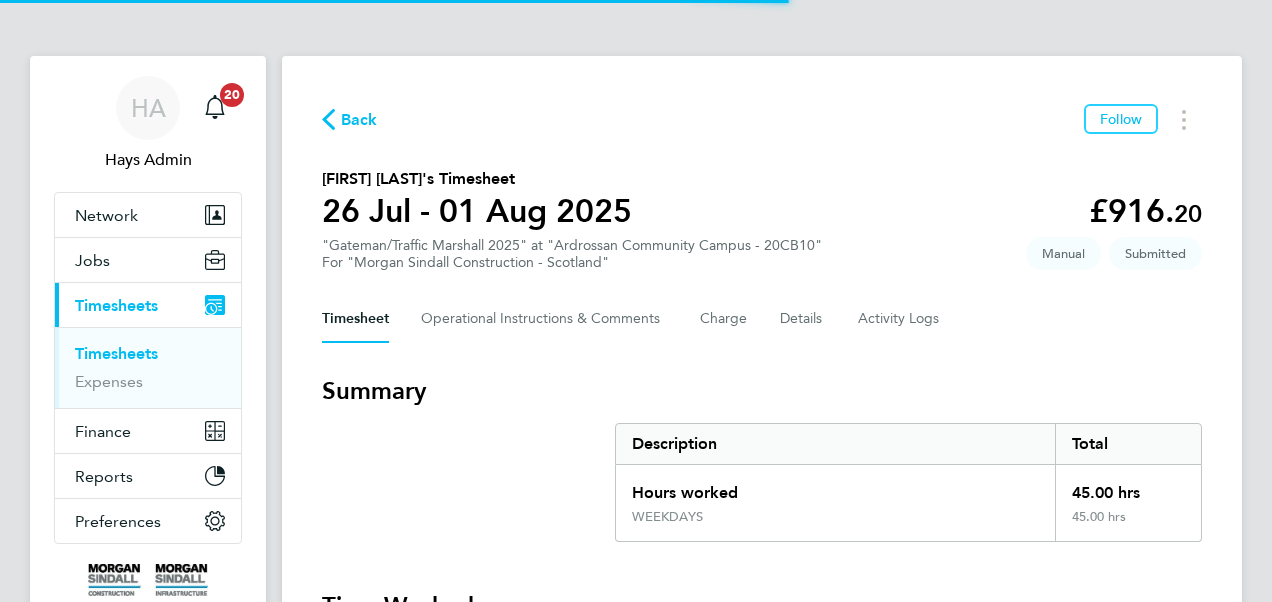 scroll, scrollTop: 0, scrollLeft: 0, axis: both 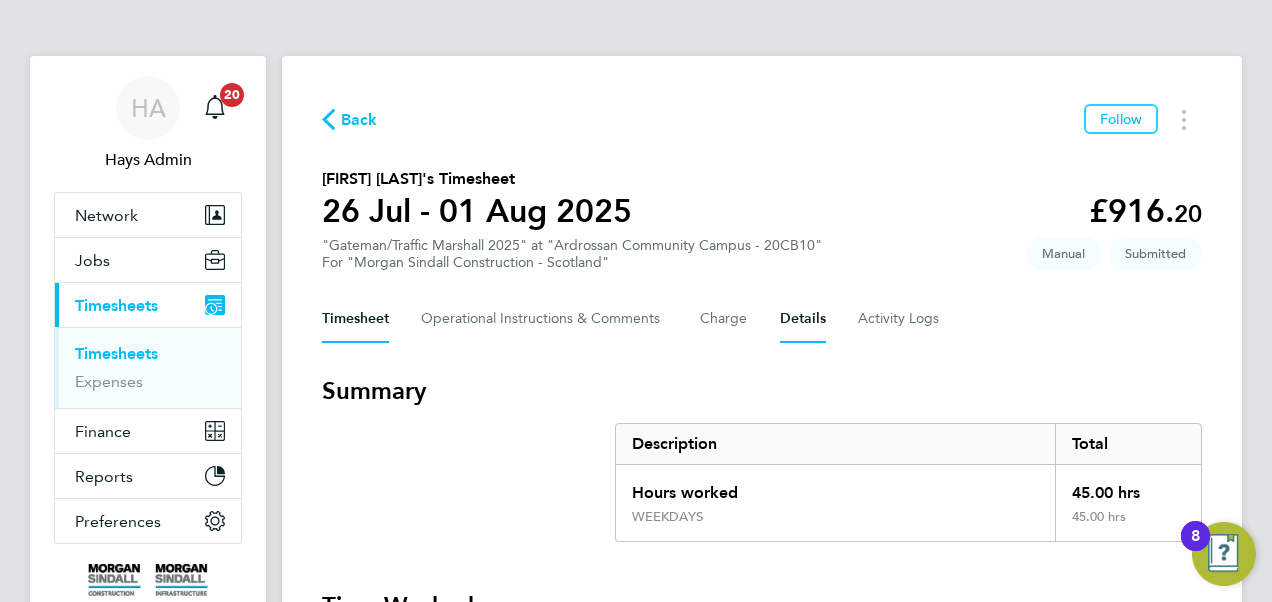 click on "Details" at bounding box center (803, 319) 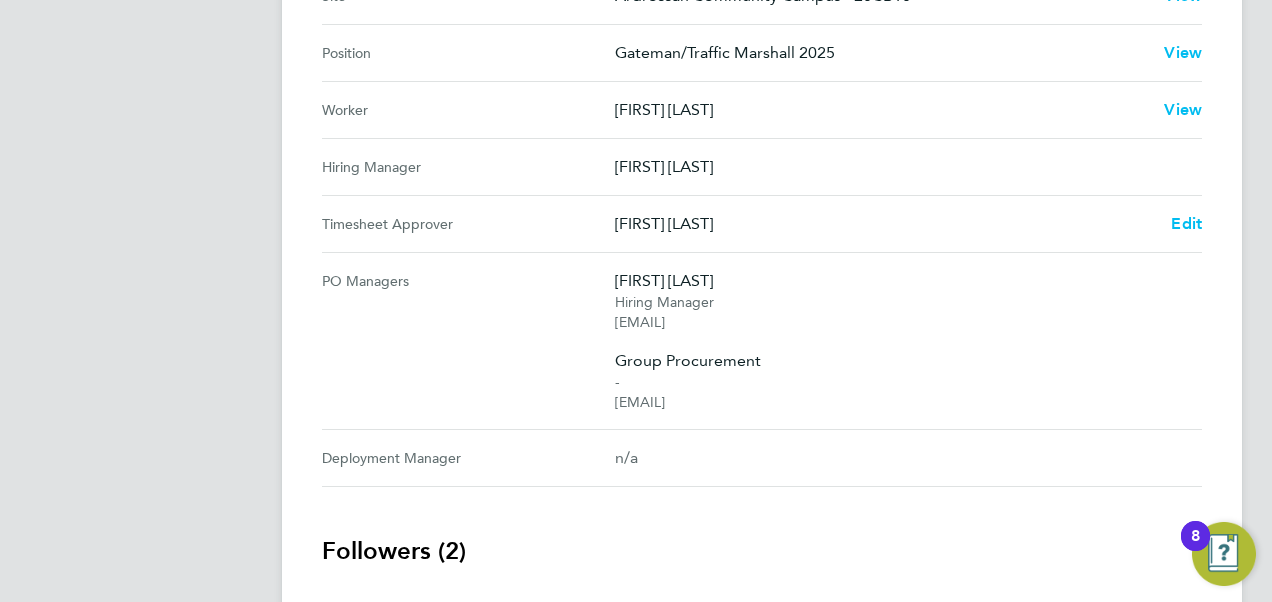 scroll, scrollTop: 1157, scrollLeft: 0, axis: vertical 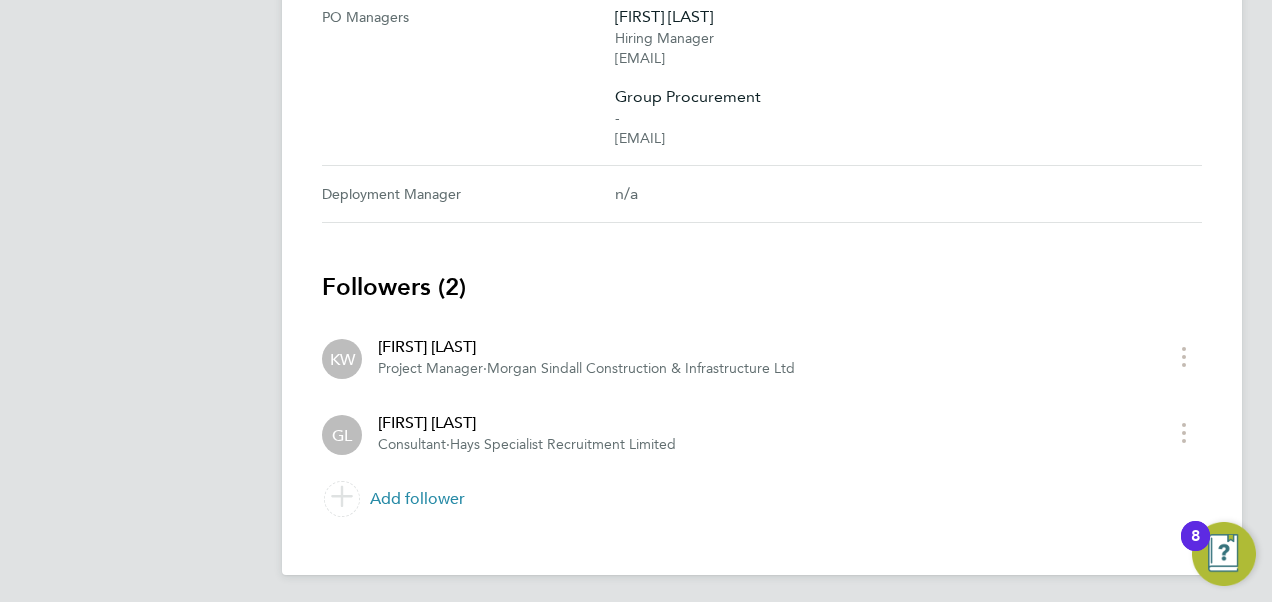 click on "Add follower" 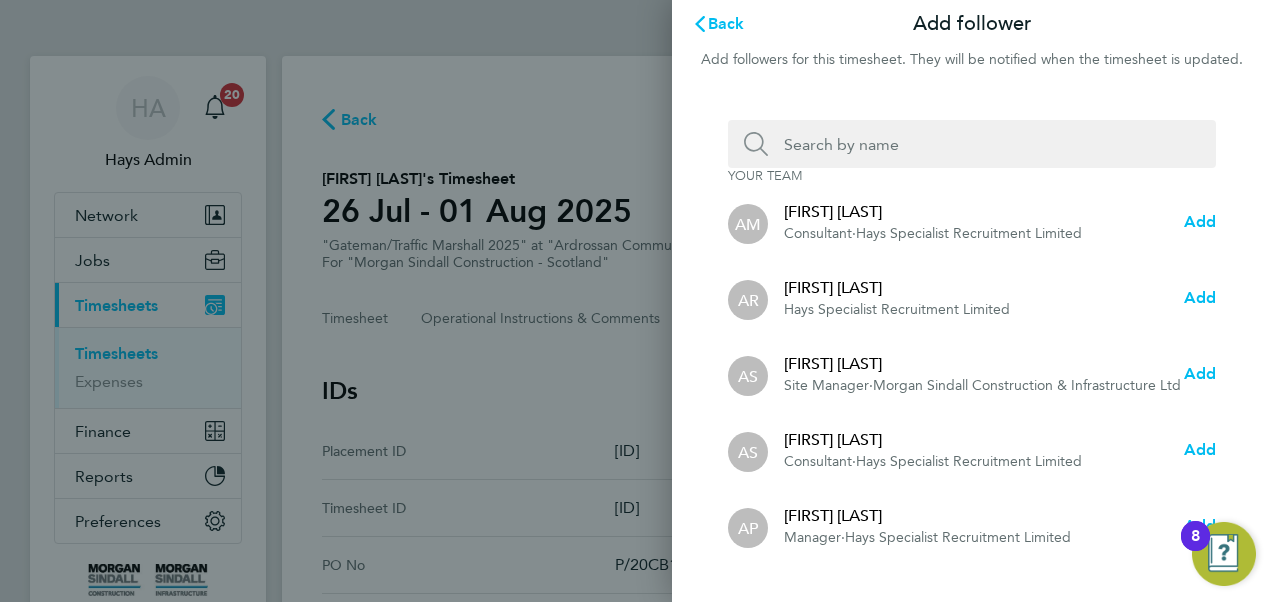 click 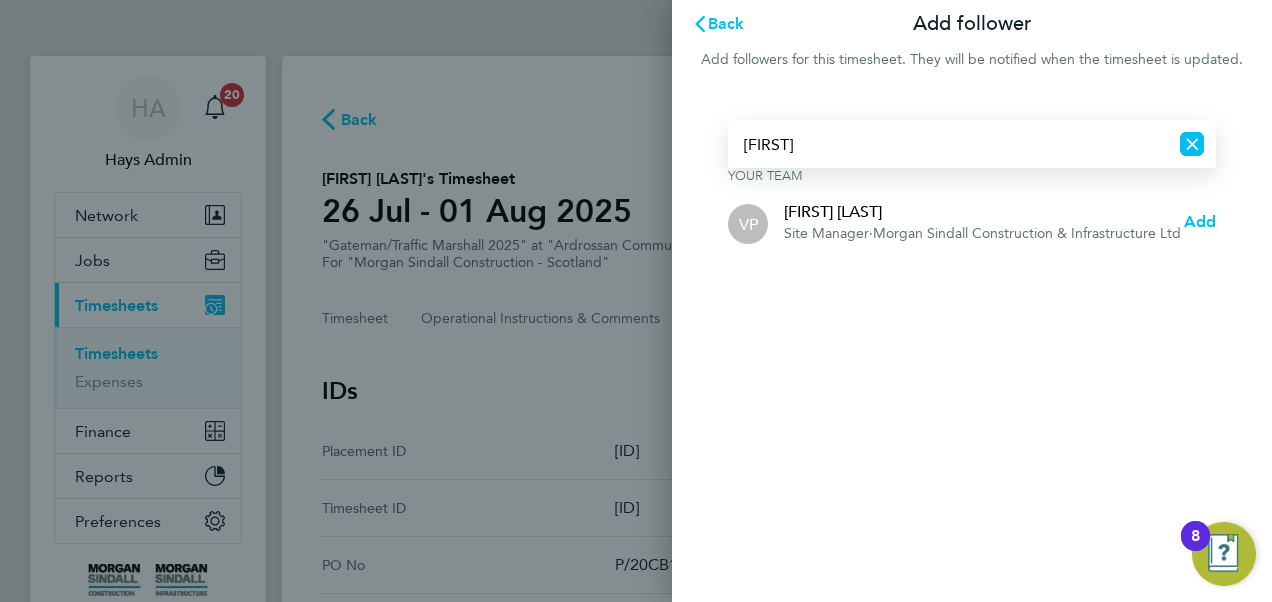 click on "Site Manager" 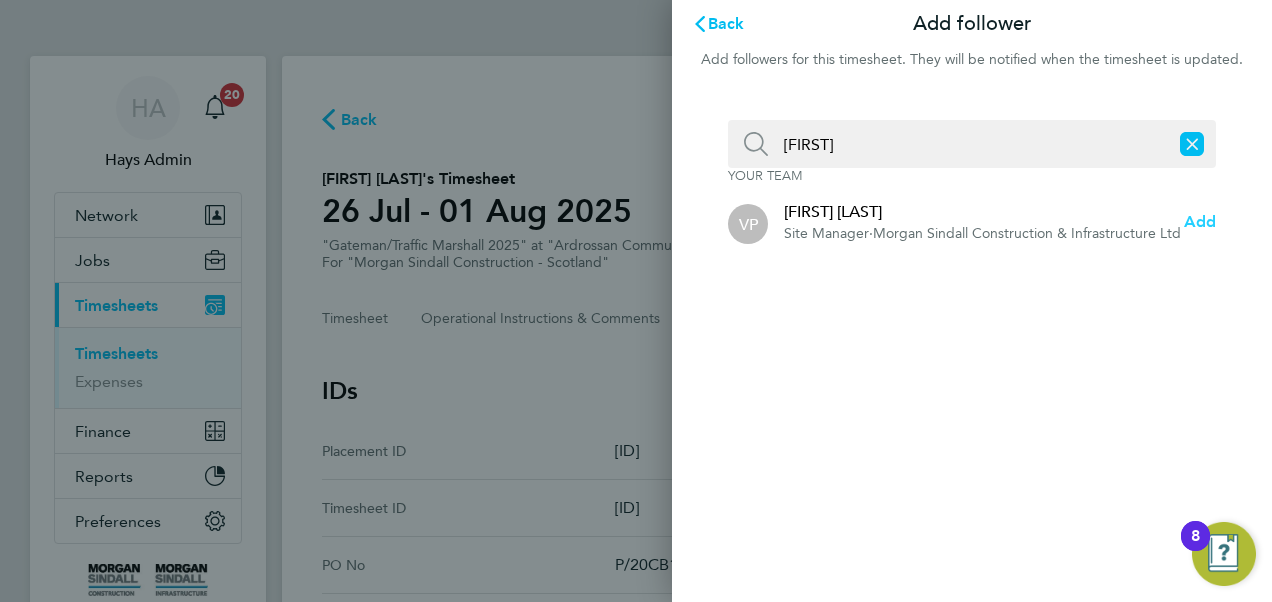 click on "Add" 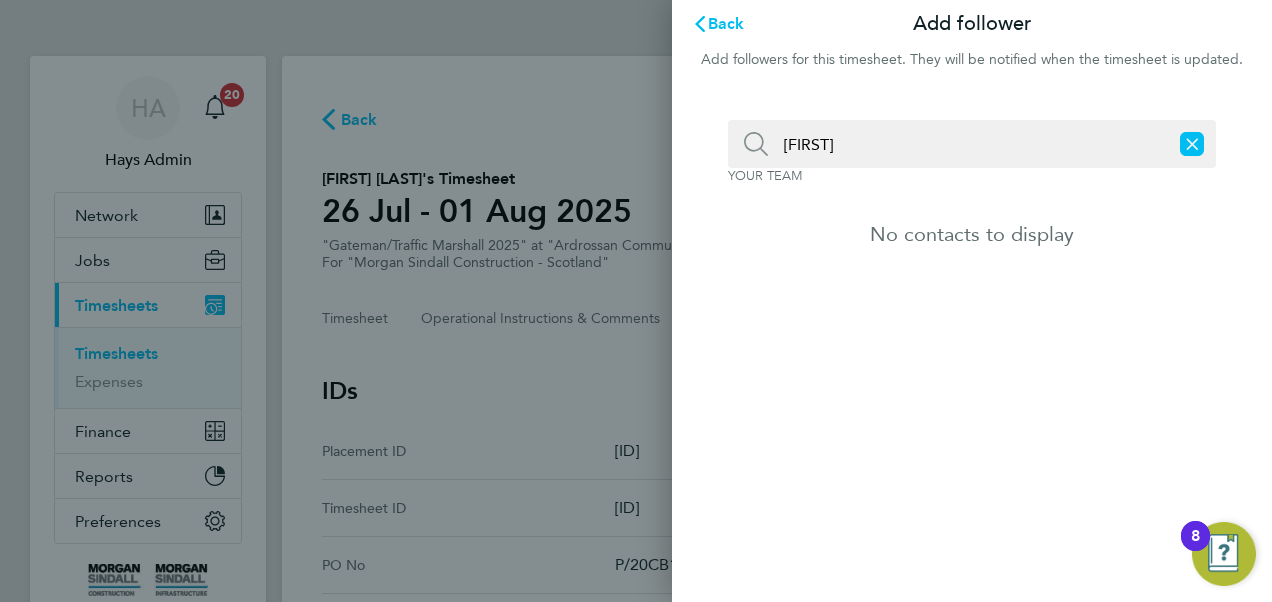 click on "[FIRST]" 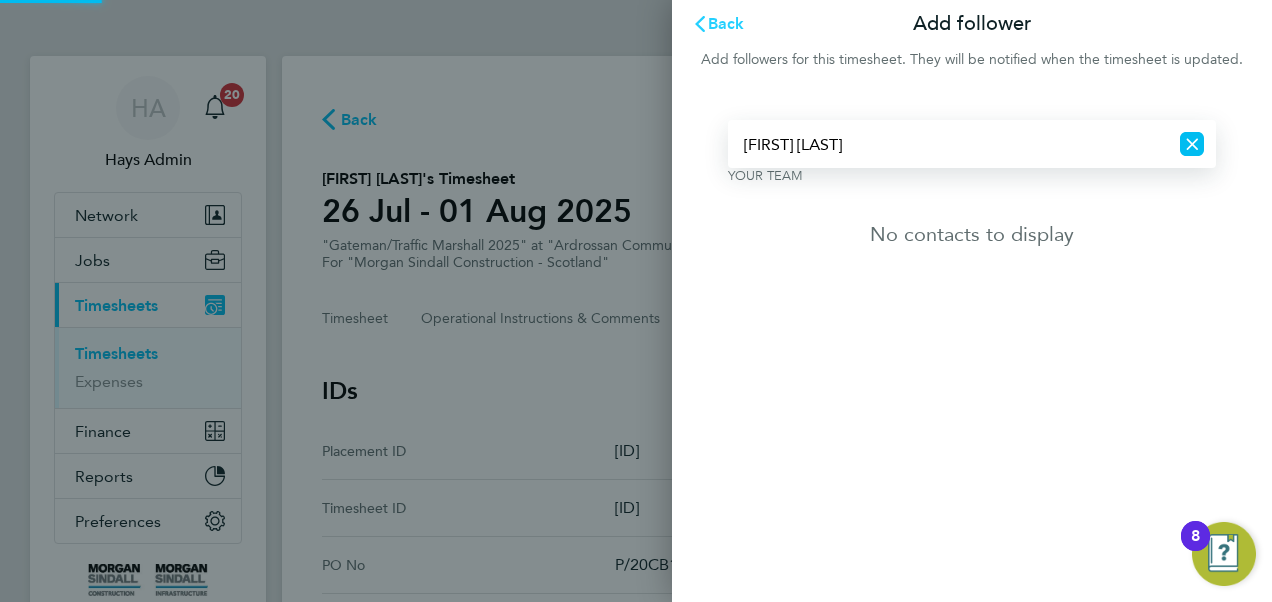 type on "[FIRST] [LAST]" 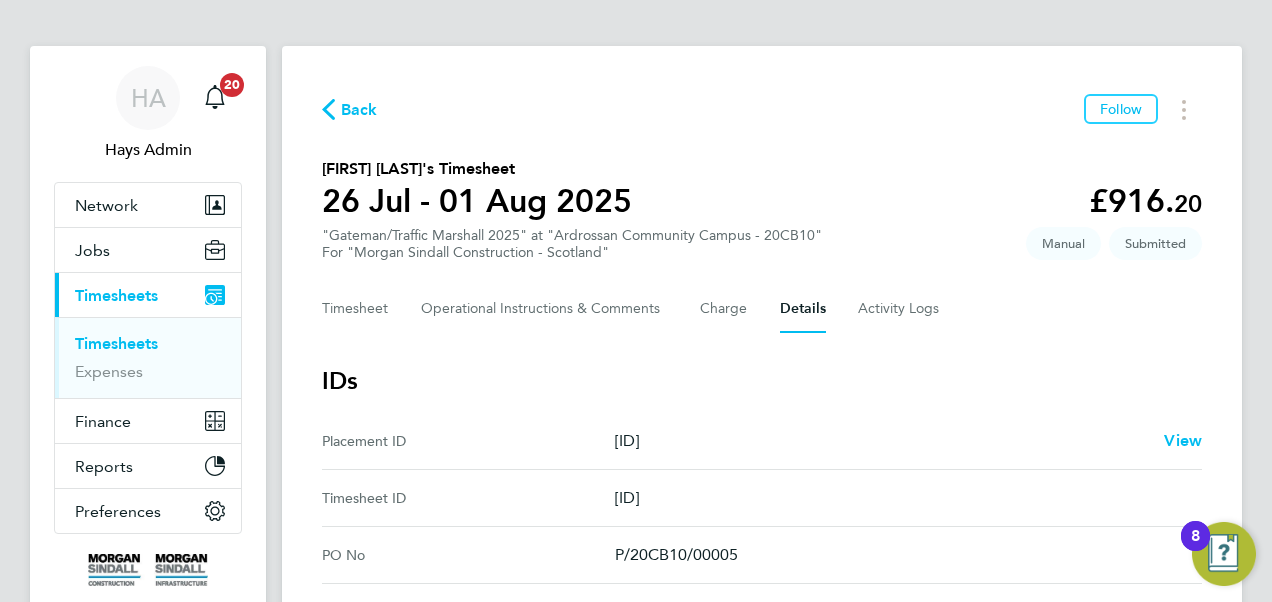 scroll, scrollTop: 0, scrollLeft: 0, axis: both 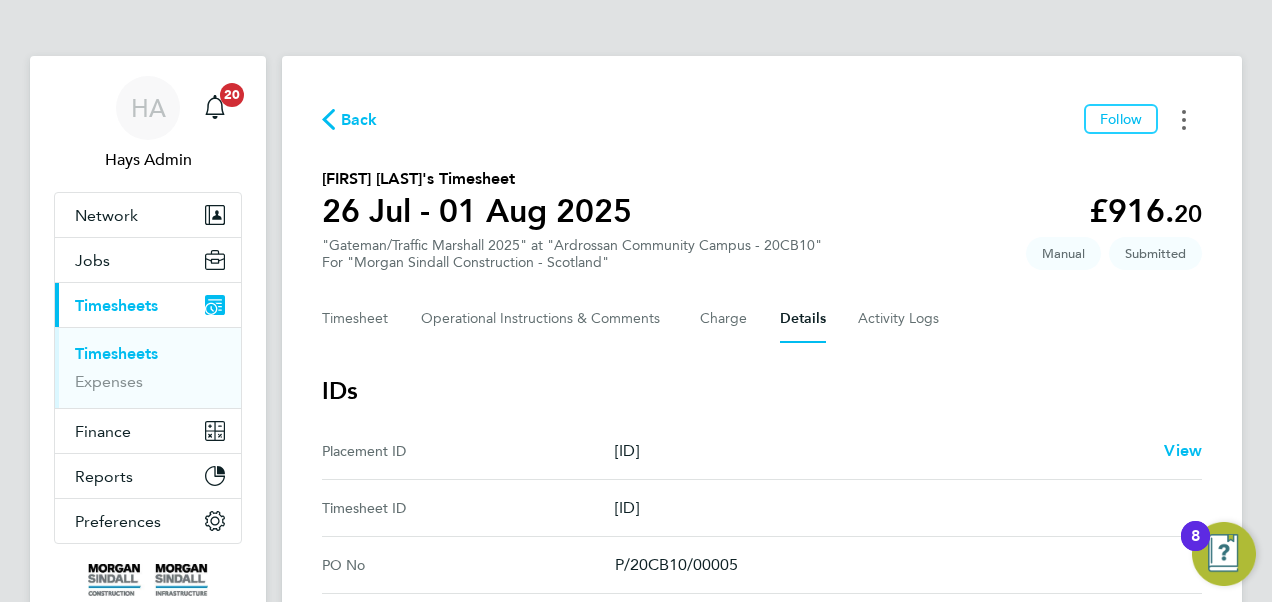click at bounding box center [1184, 119] 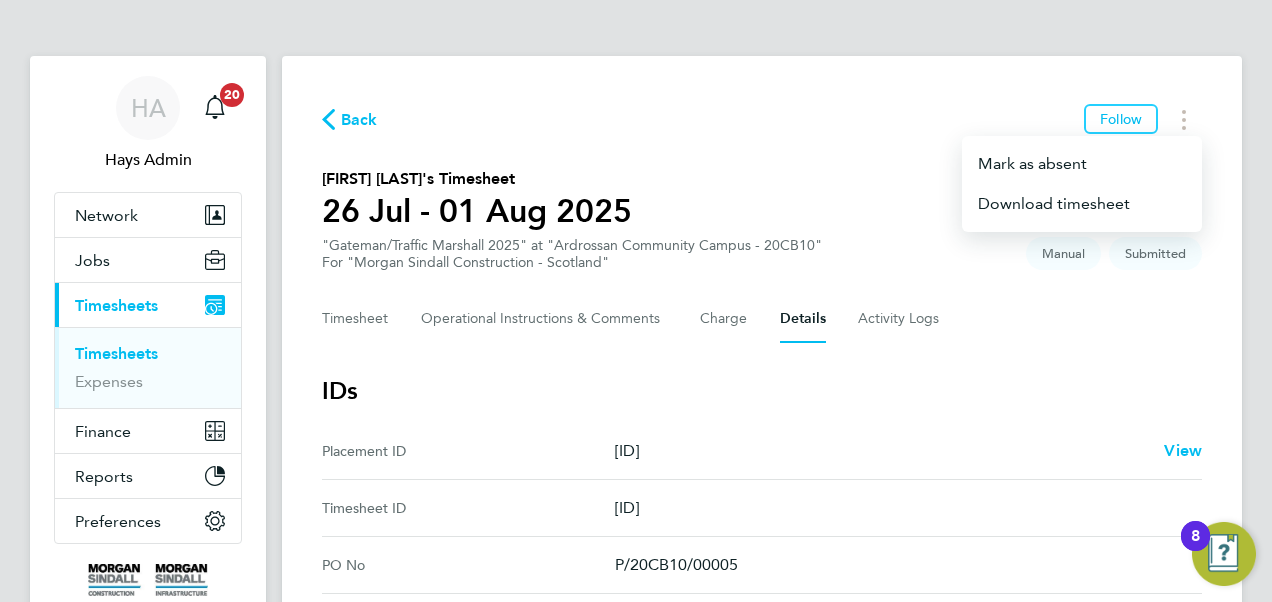 click on "IDs" at bounding box center (762, 391) 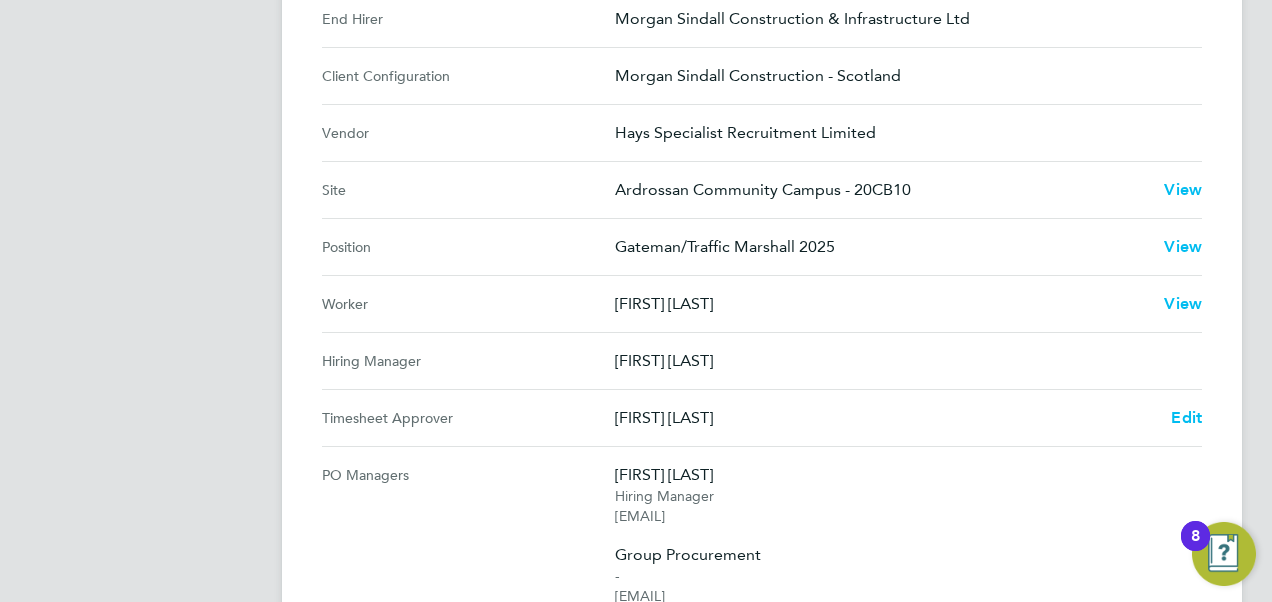 scroll, scrollTop: 707, scrollLeft: 0, axis: vertical 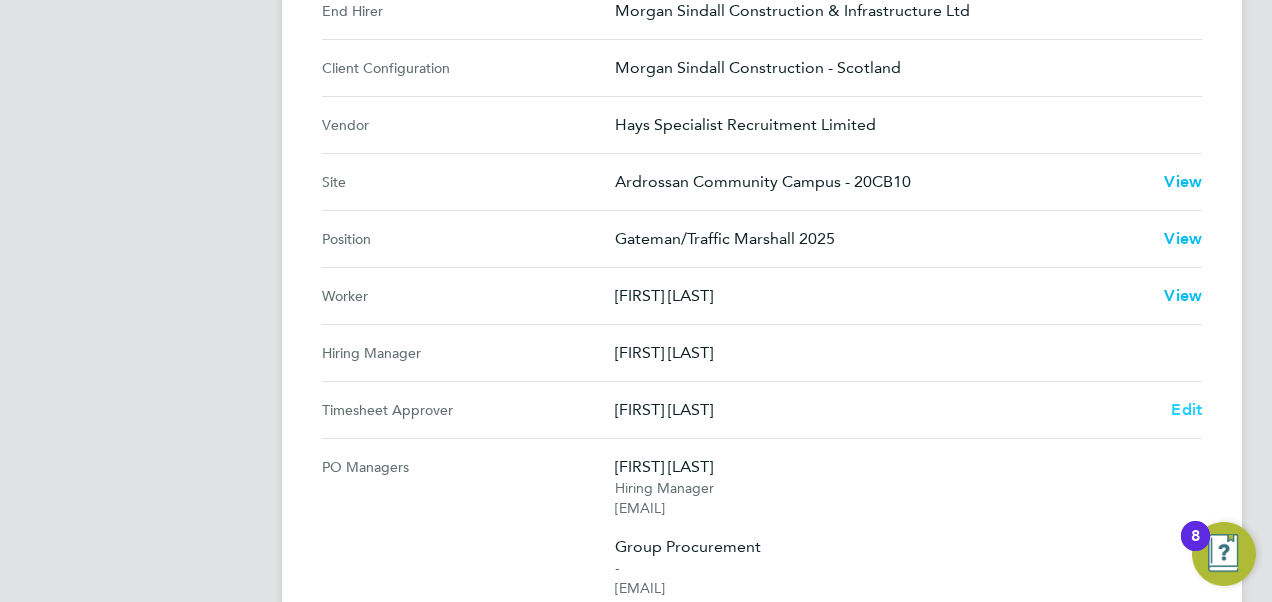 click on "Edit" at bounding box center [1186, 409] 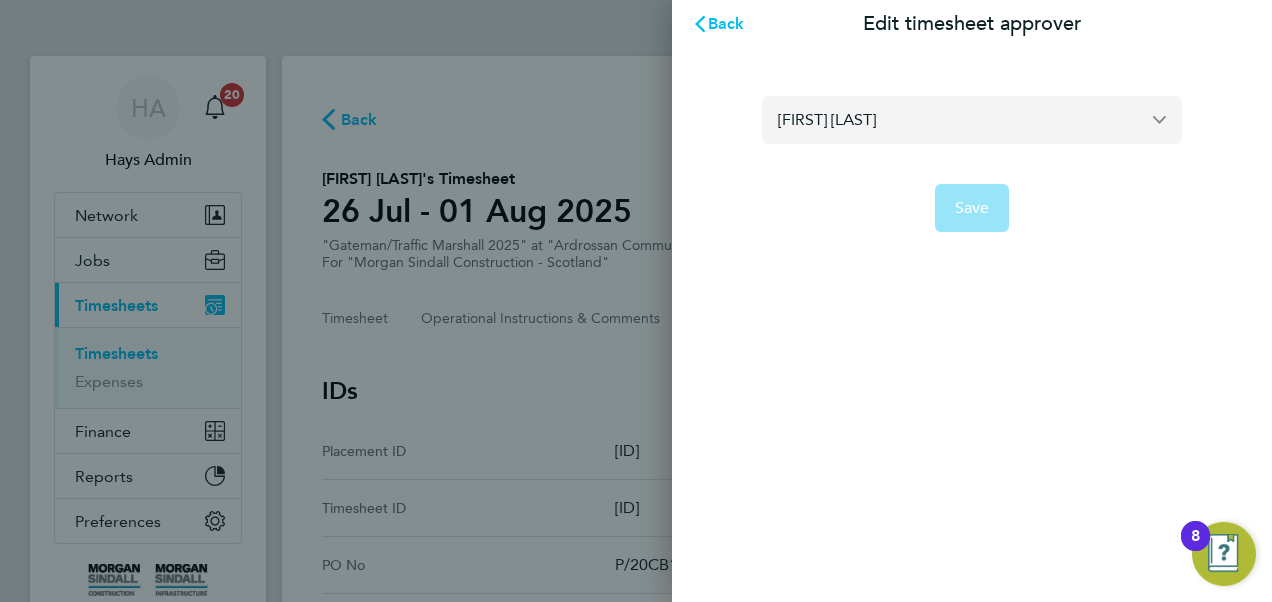 click on "[FIRST] [LAST]" at bounding box center [972, 119] 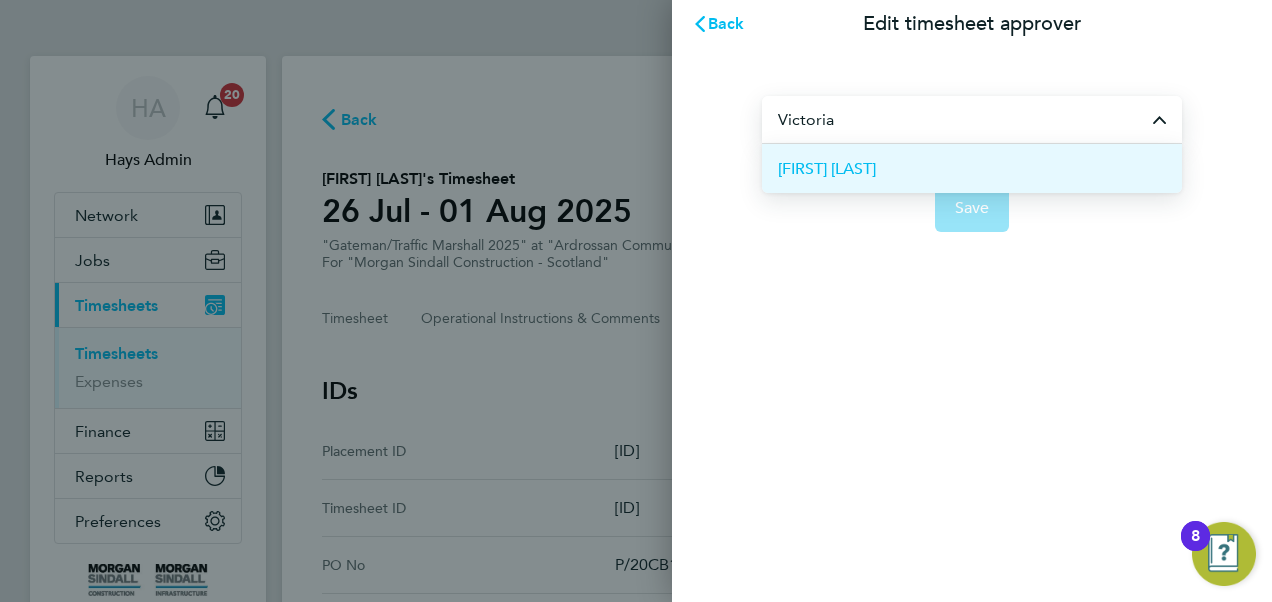 click on "[FIRST] [LAST]" at bounding box center [827, 169] 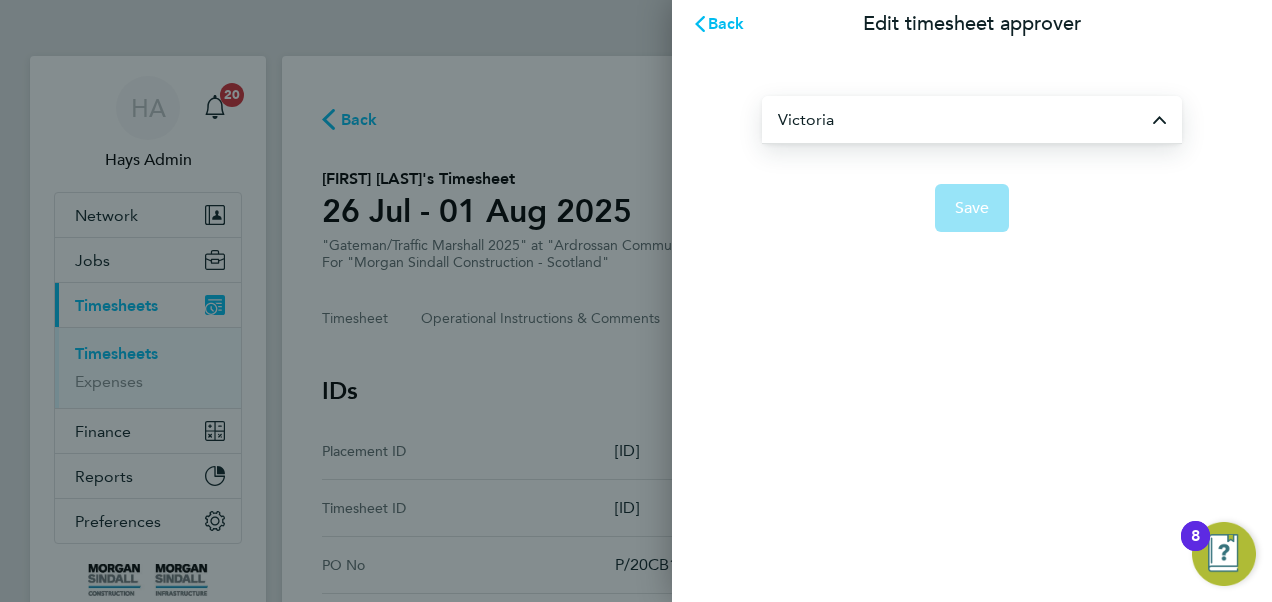 type on "[FIRST] [LAST]" 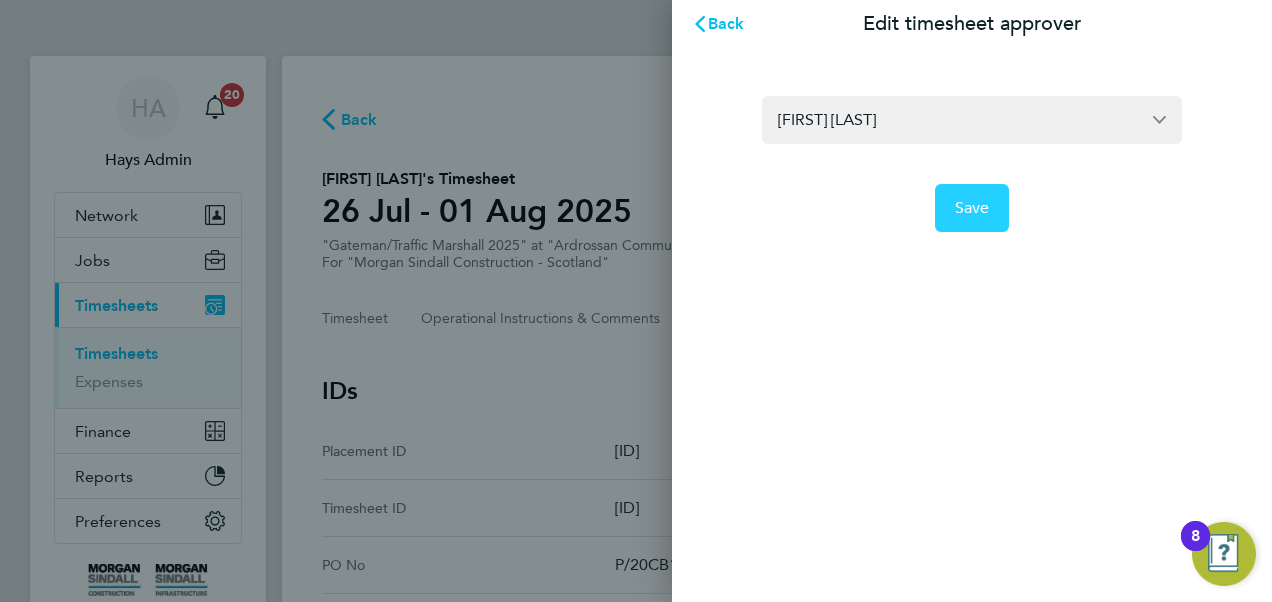 click on "Save" 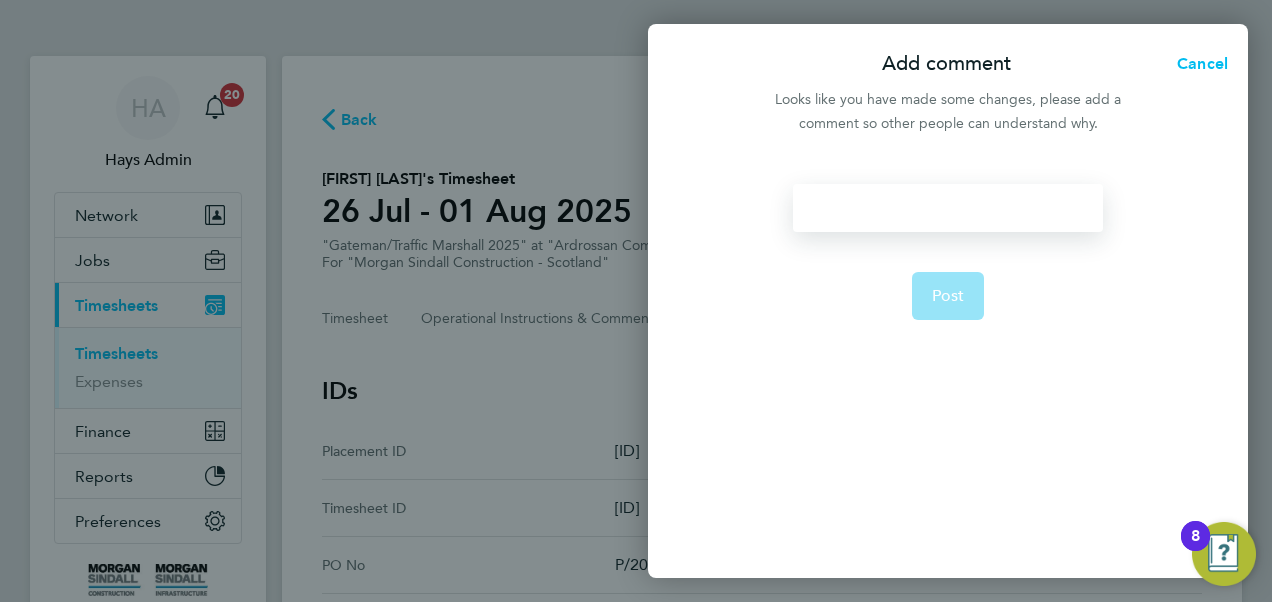click at bounding box center [947, 208] 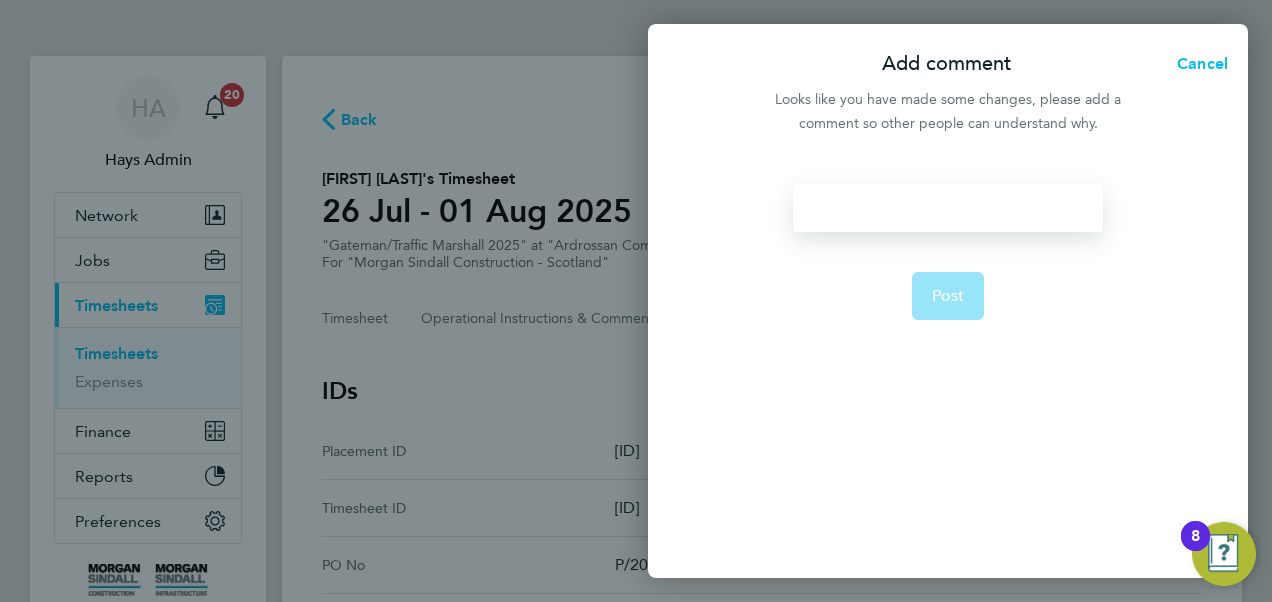 type 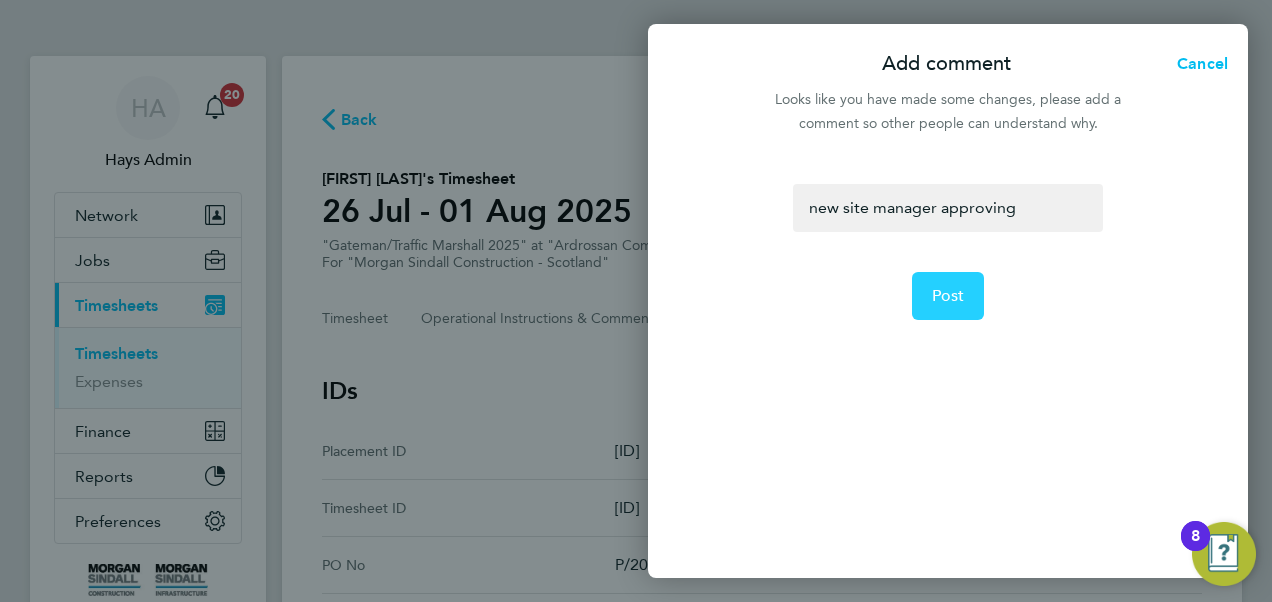 click on "Post" 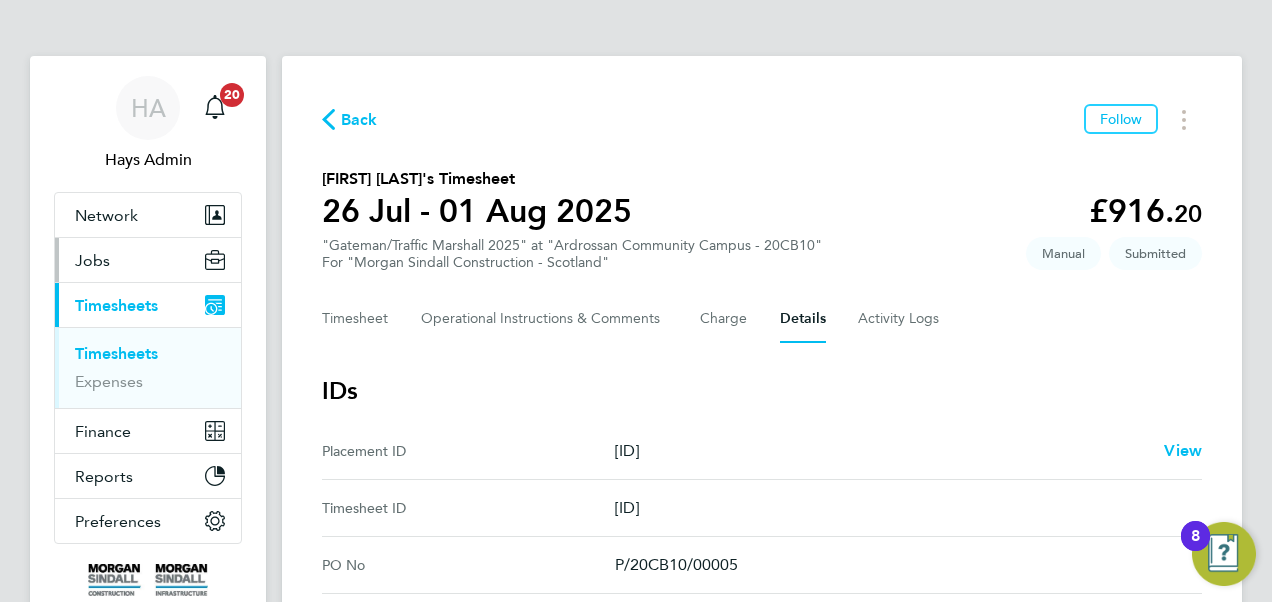 click on "Jobs" at bounding box center (148, 260) 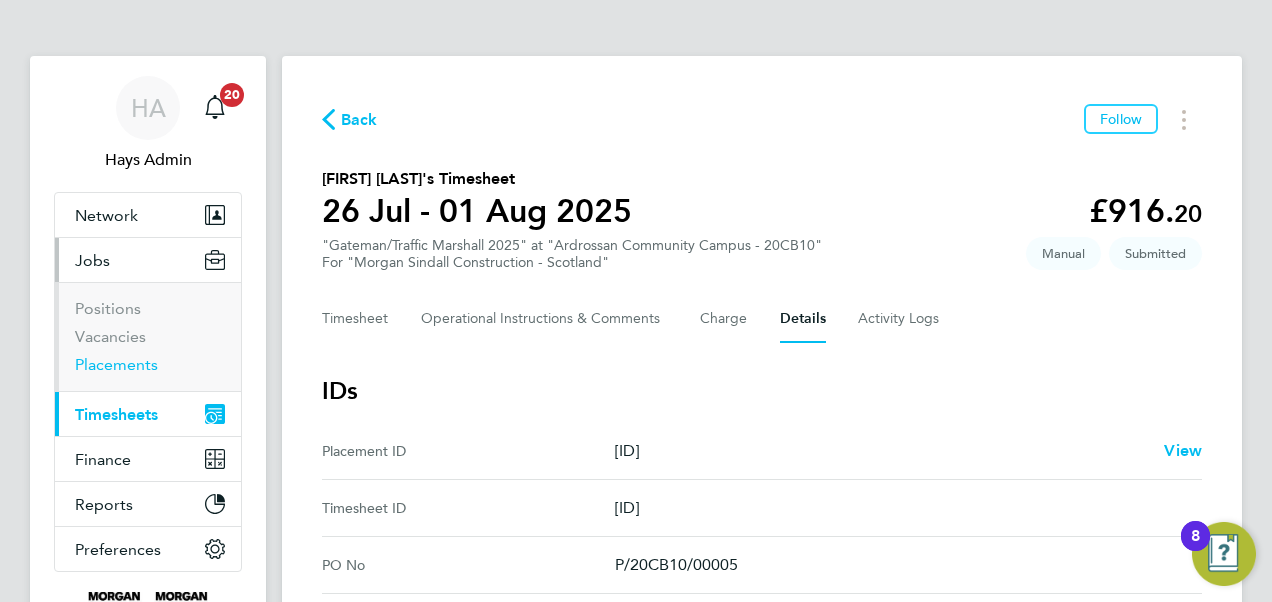 click on "Placements" at bounding box center [116, 364] 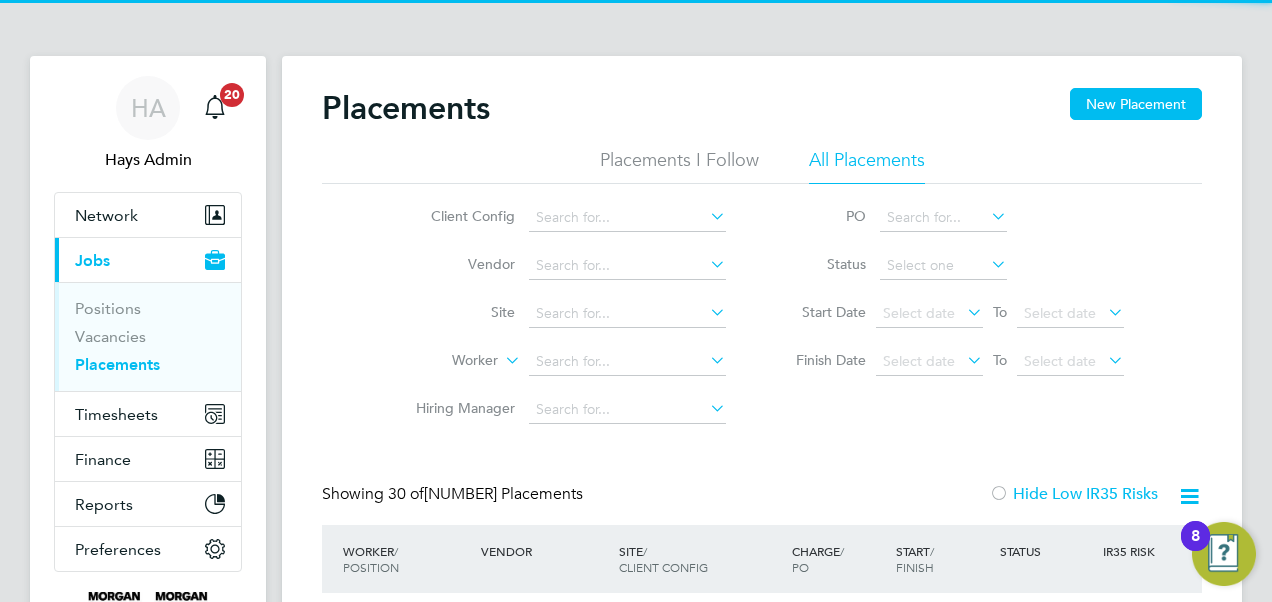 scroll, scrollTop: 10, scrollLeft: 10, axis: both 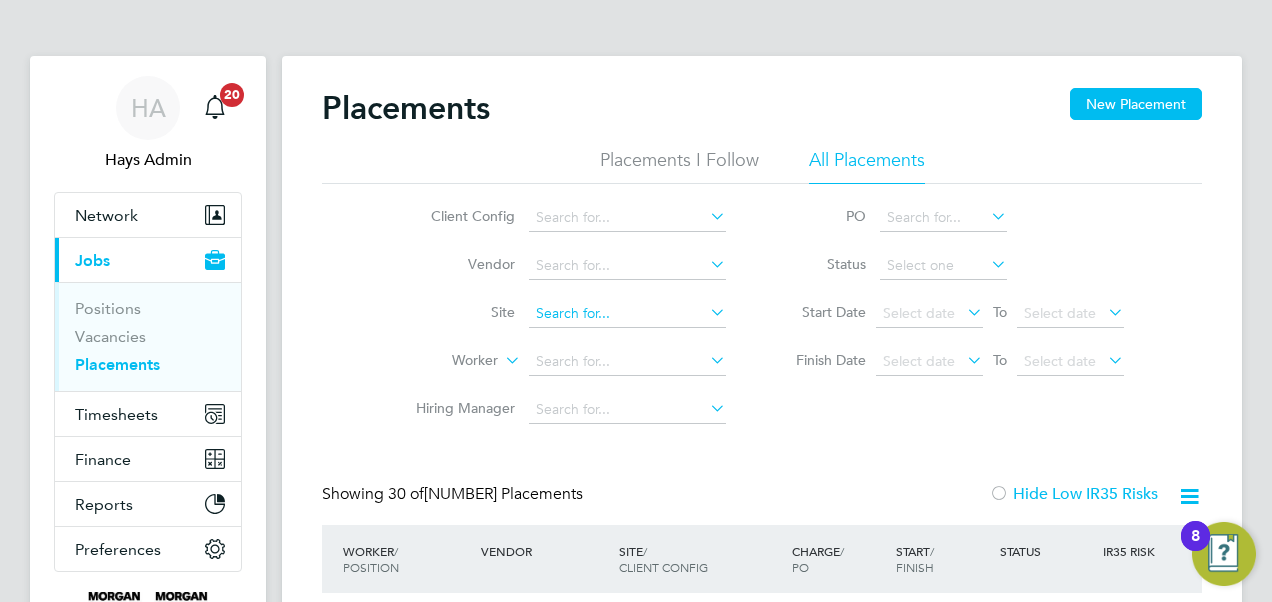 click 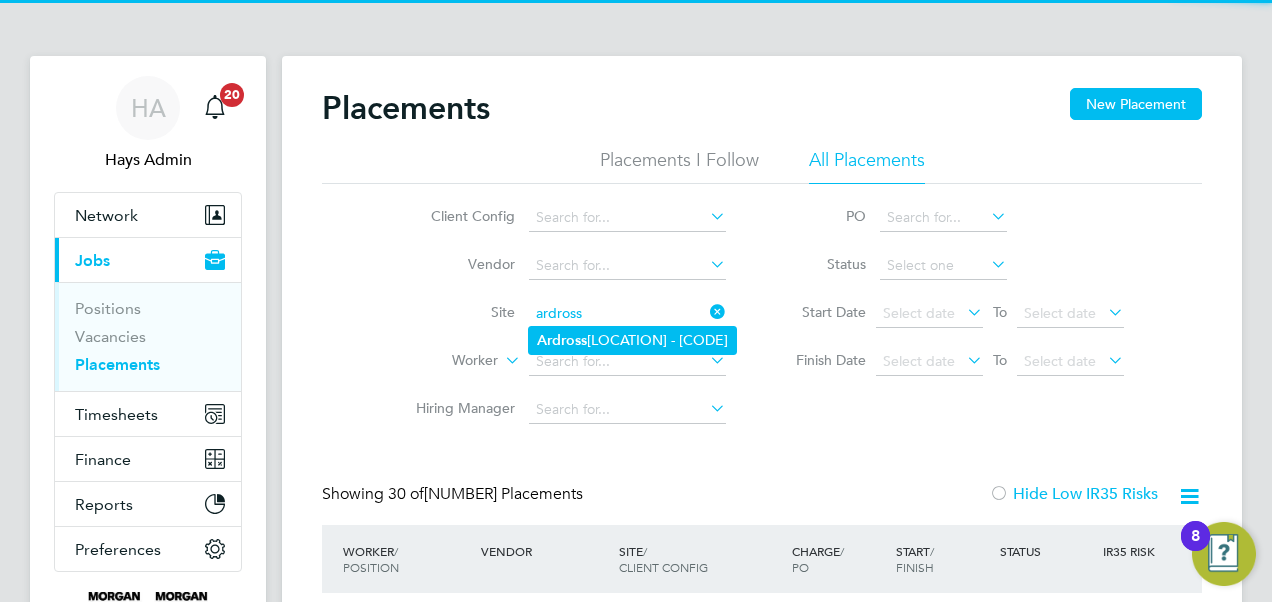 click on "[LOCATION] - [CODE]" 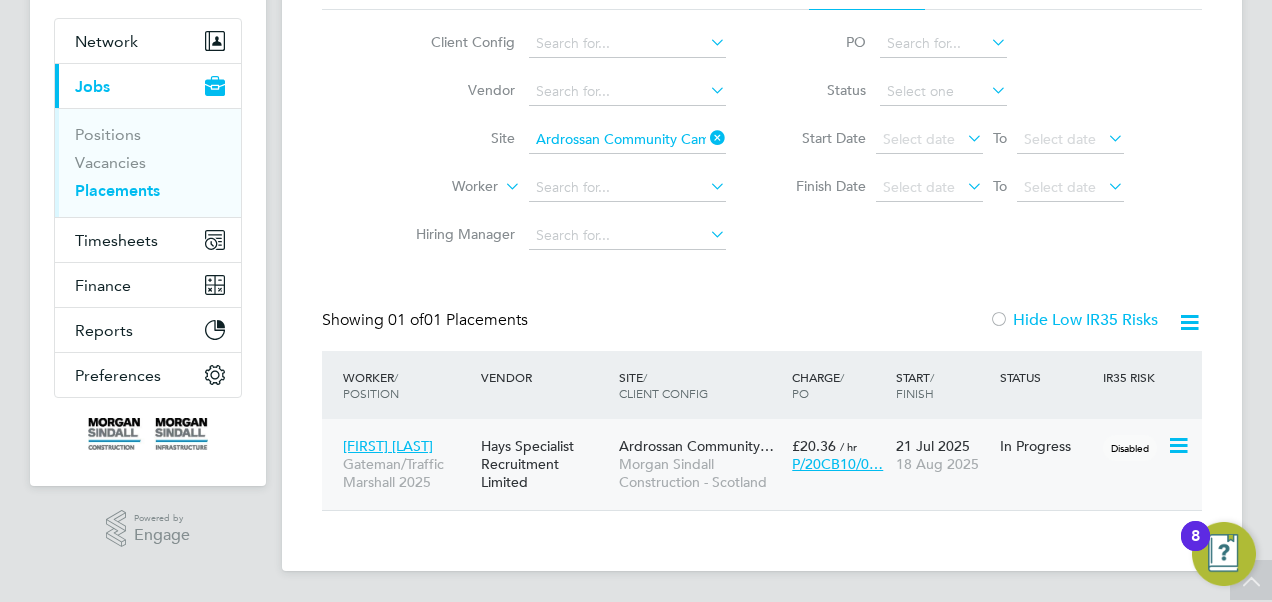 click on "[LOCATION] Morgan Sindall Construction - Scotland" 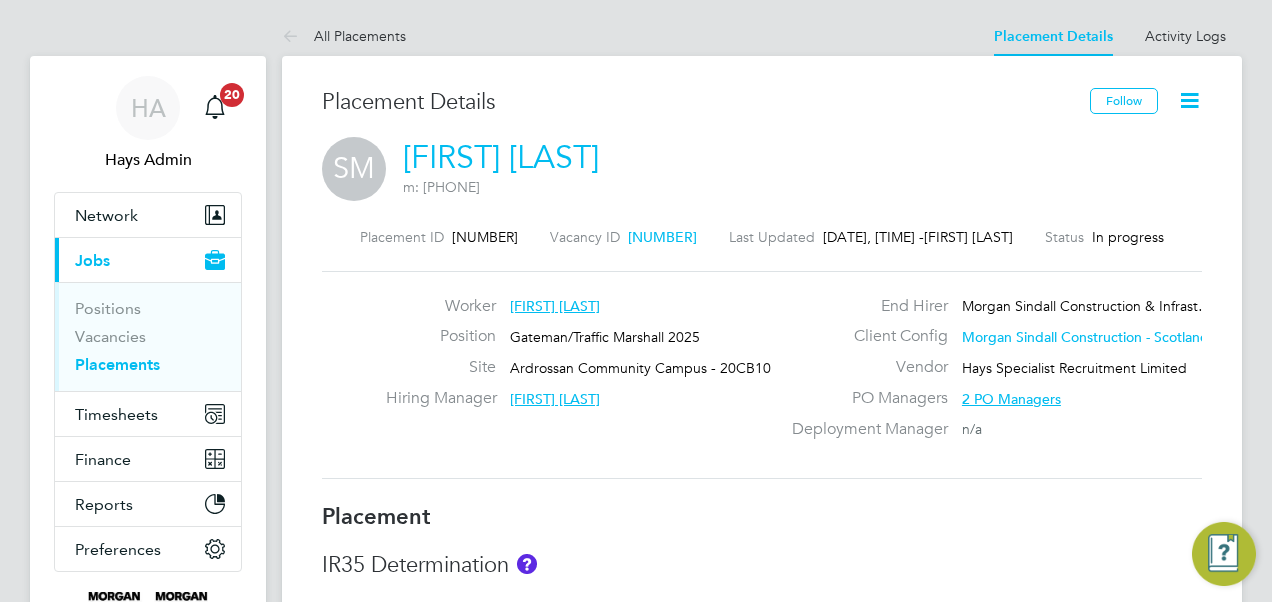 scroll, scrollTop: 0, scrollLeft: 0, axis: both 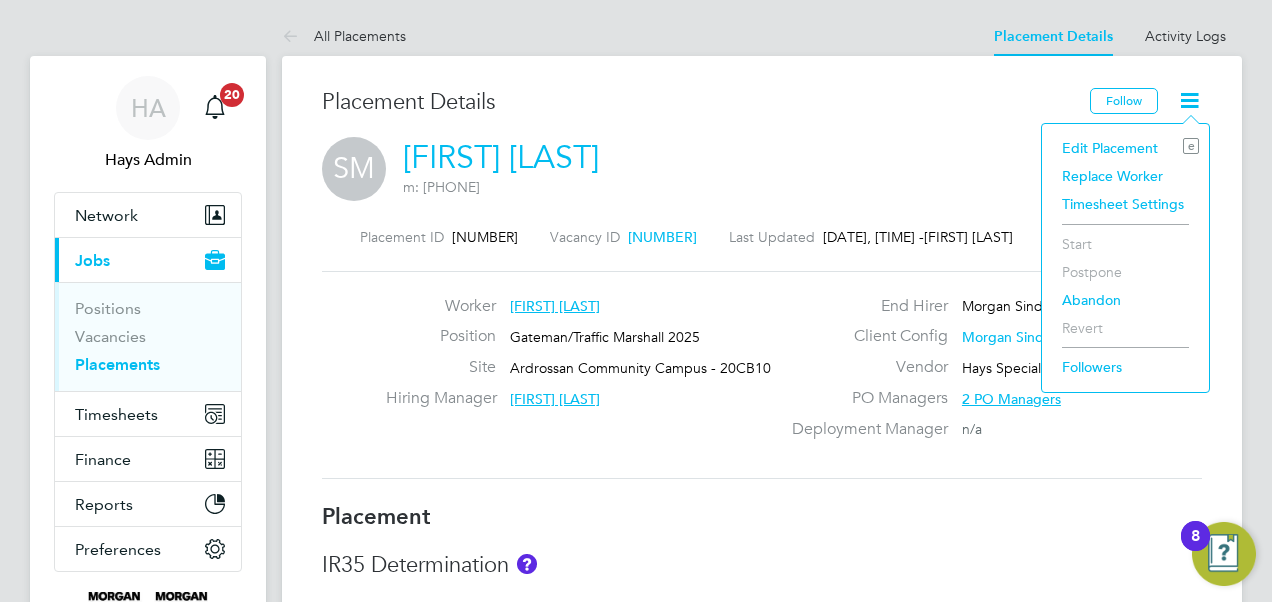 click on "Edit Placement e" 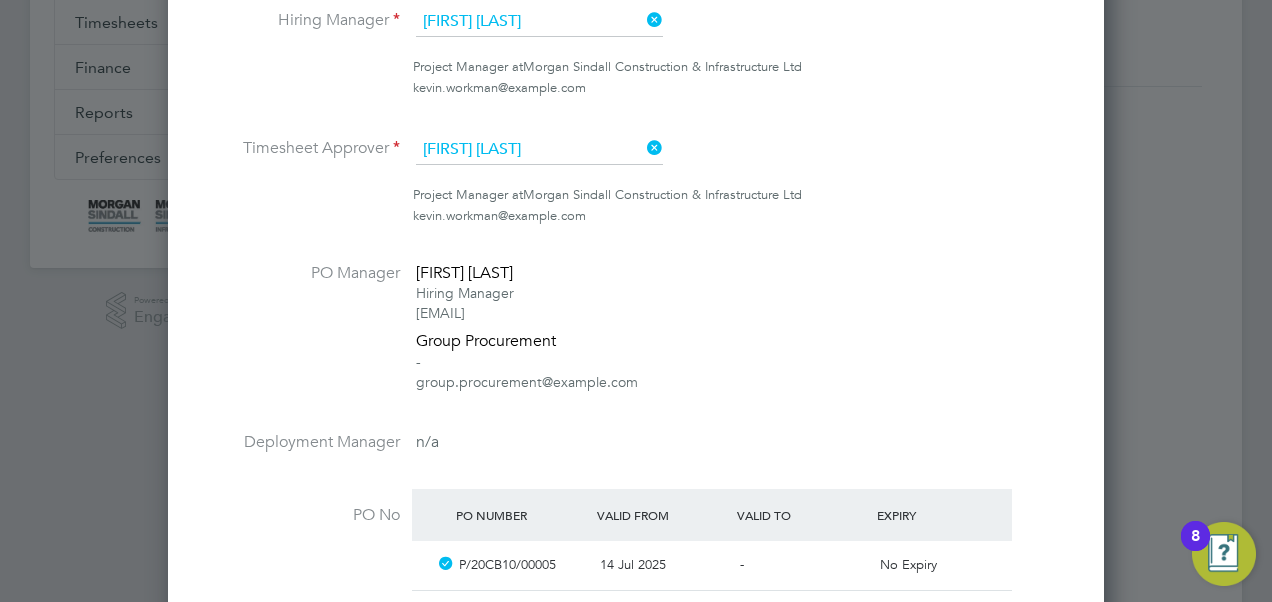 click at bounding box center (643, 148) 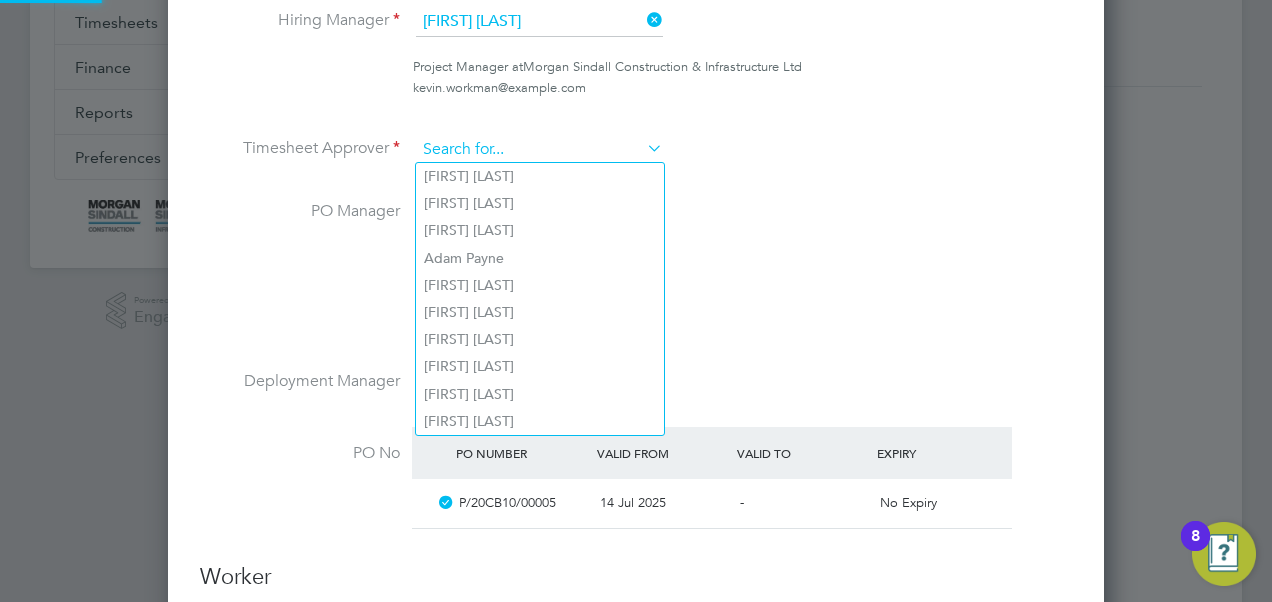 click at bounding box center (539, 150) 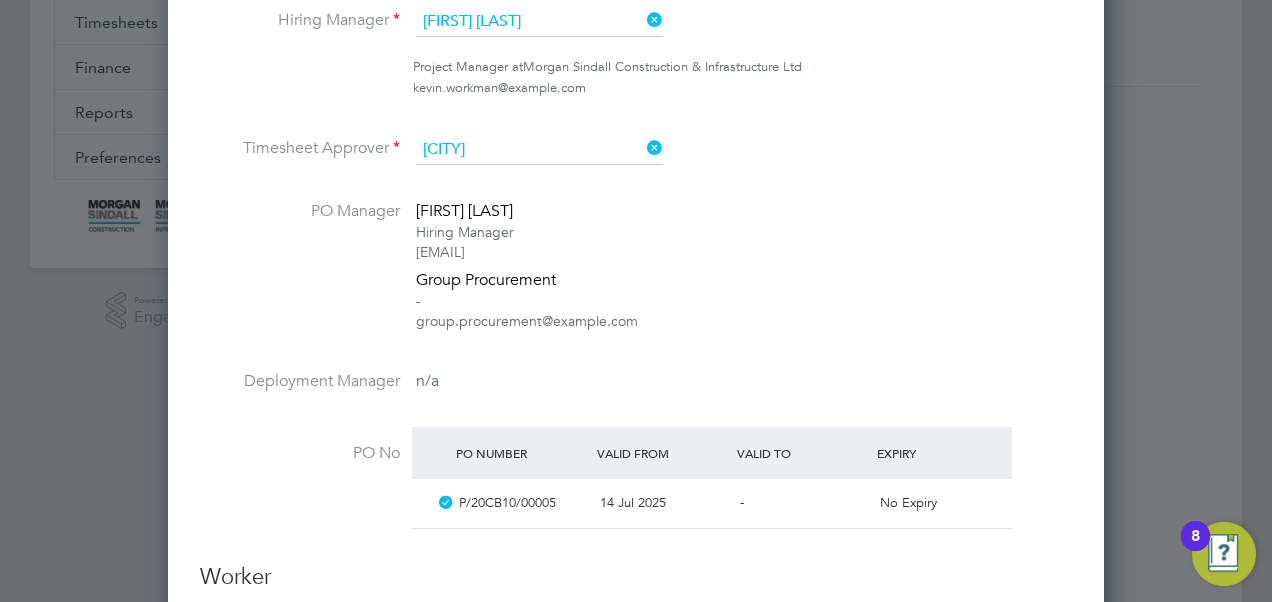 click on "Victoria  Proven" 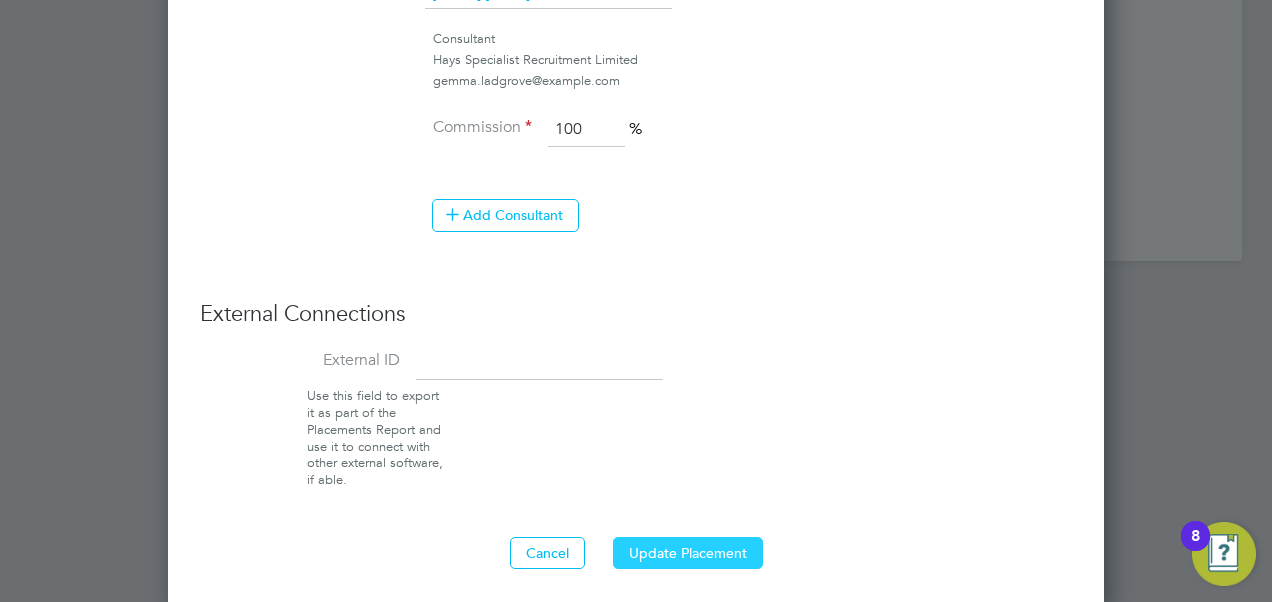 click on "Update Placement" at bounding box center [688, 553] 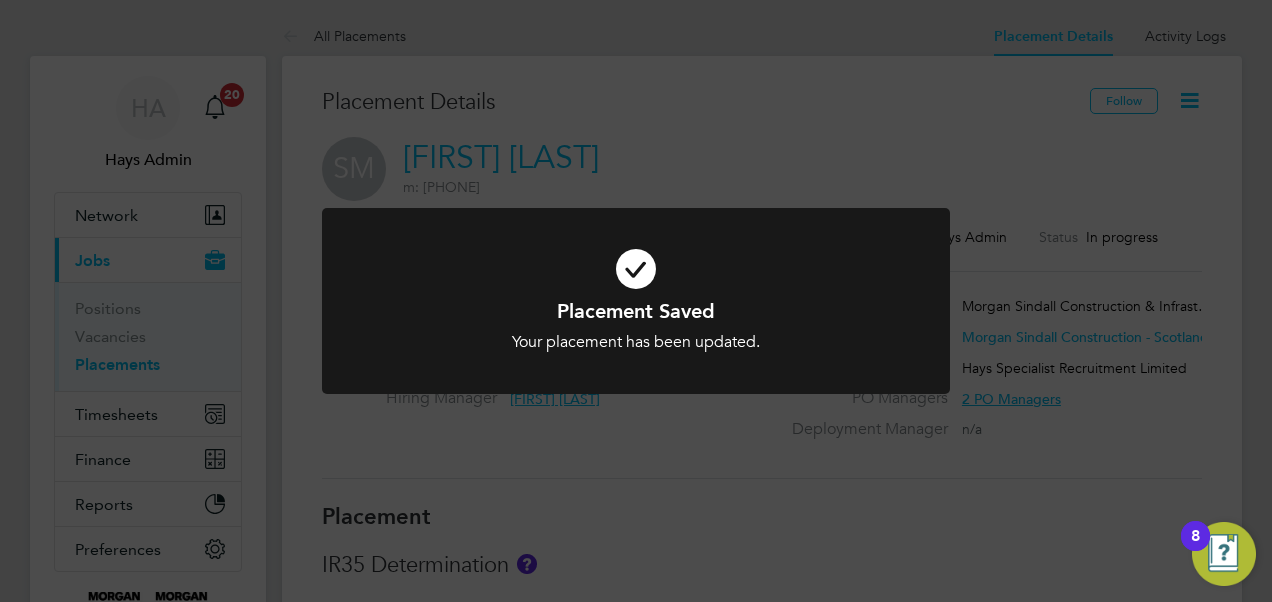 click on "Placement Saved Your placement has been updated. Cancel Okay" 